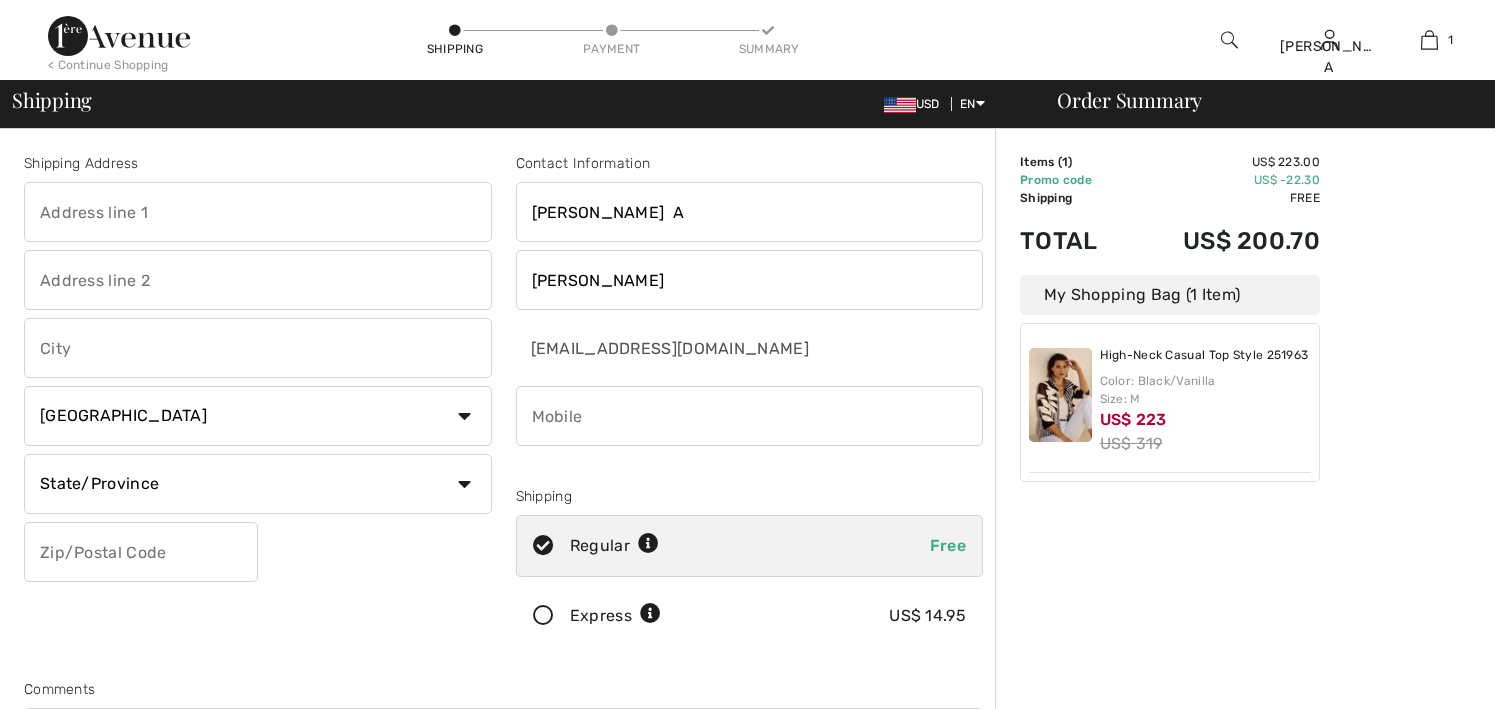 scroll, scrollTop: 0, scrollLeft: 0, axis: both 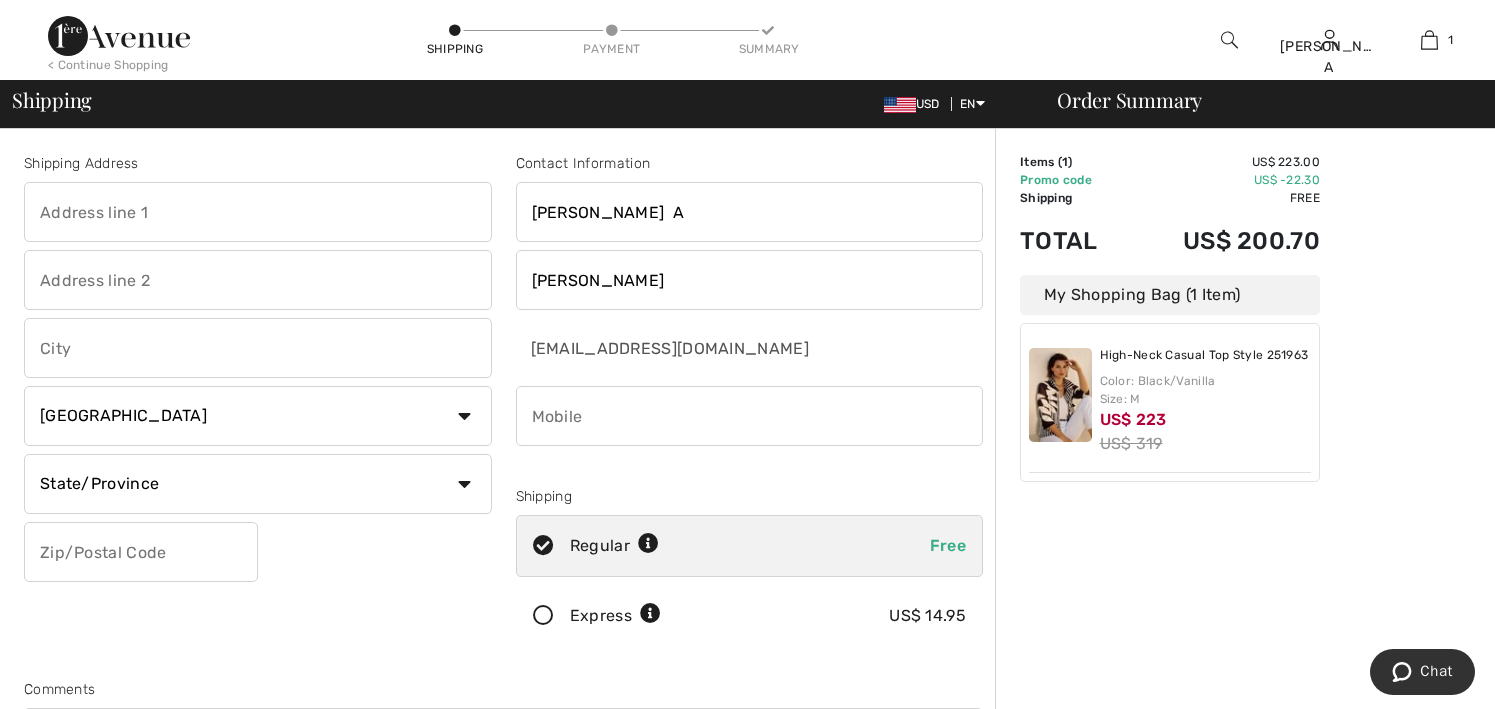 click at bounding box center (258, 212) 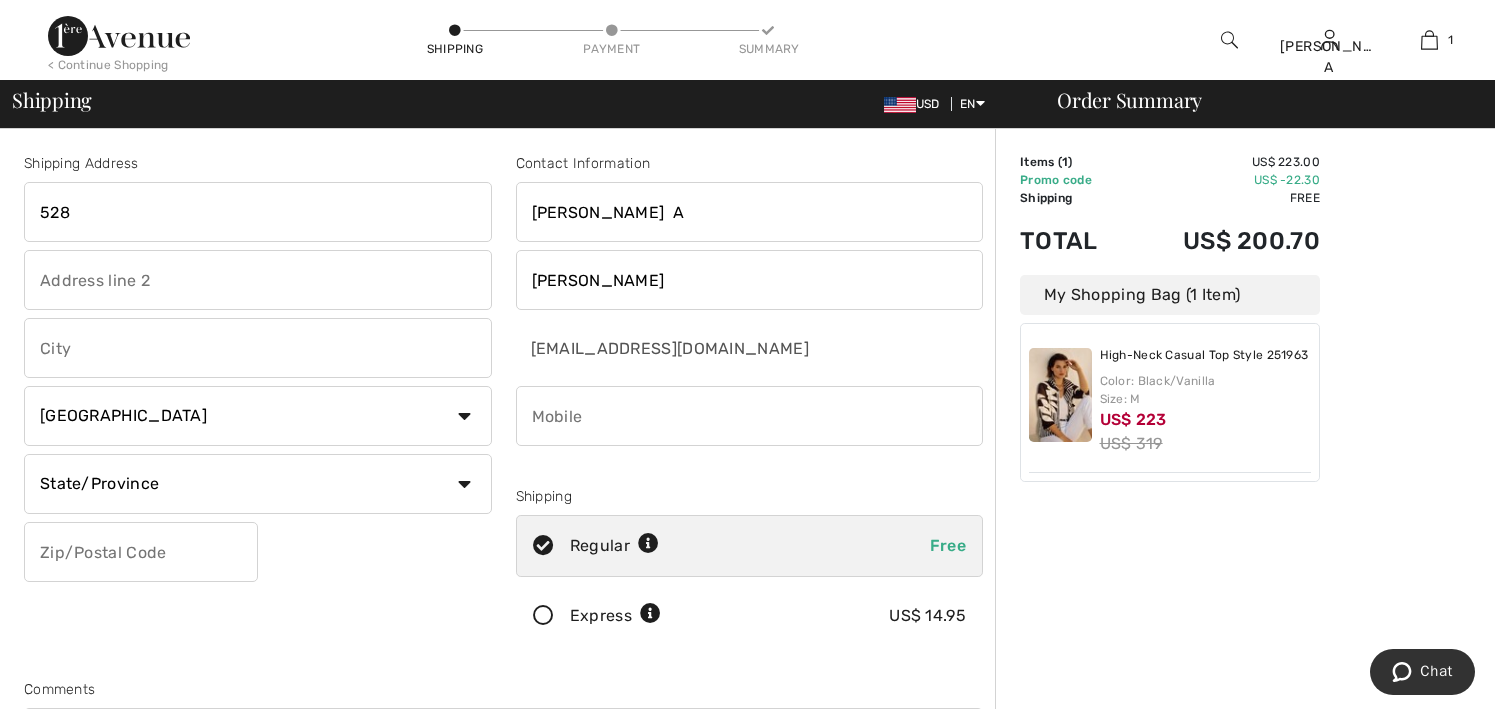 type on "528 MAINE STREET" 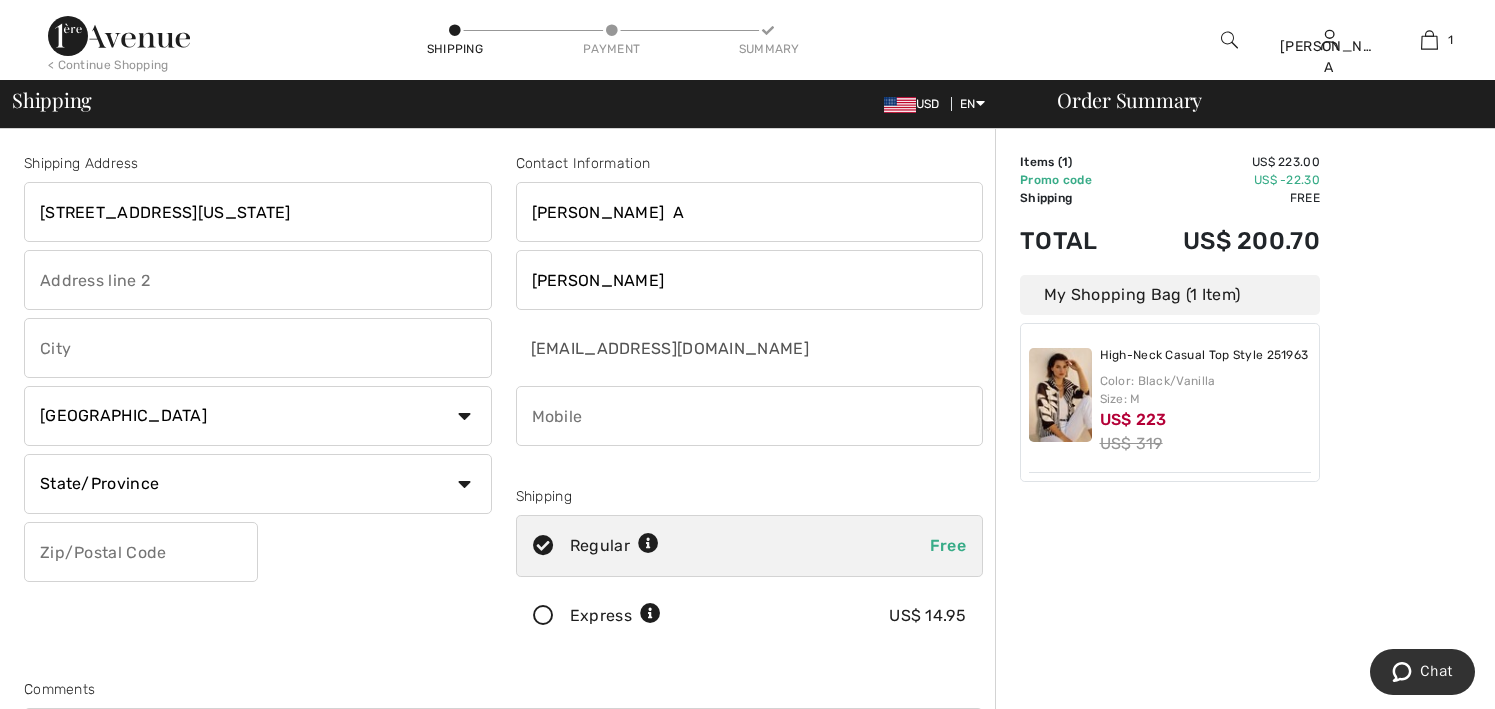 type on "Quincy" 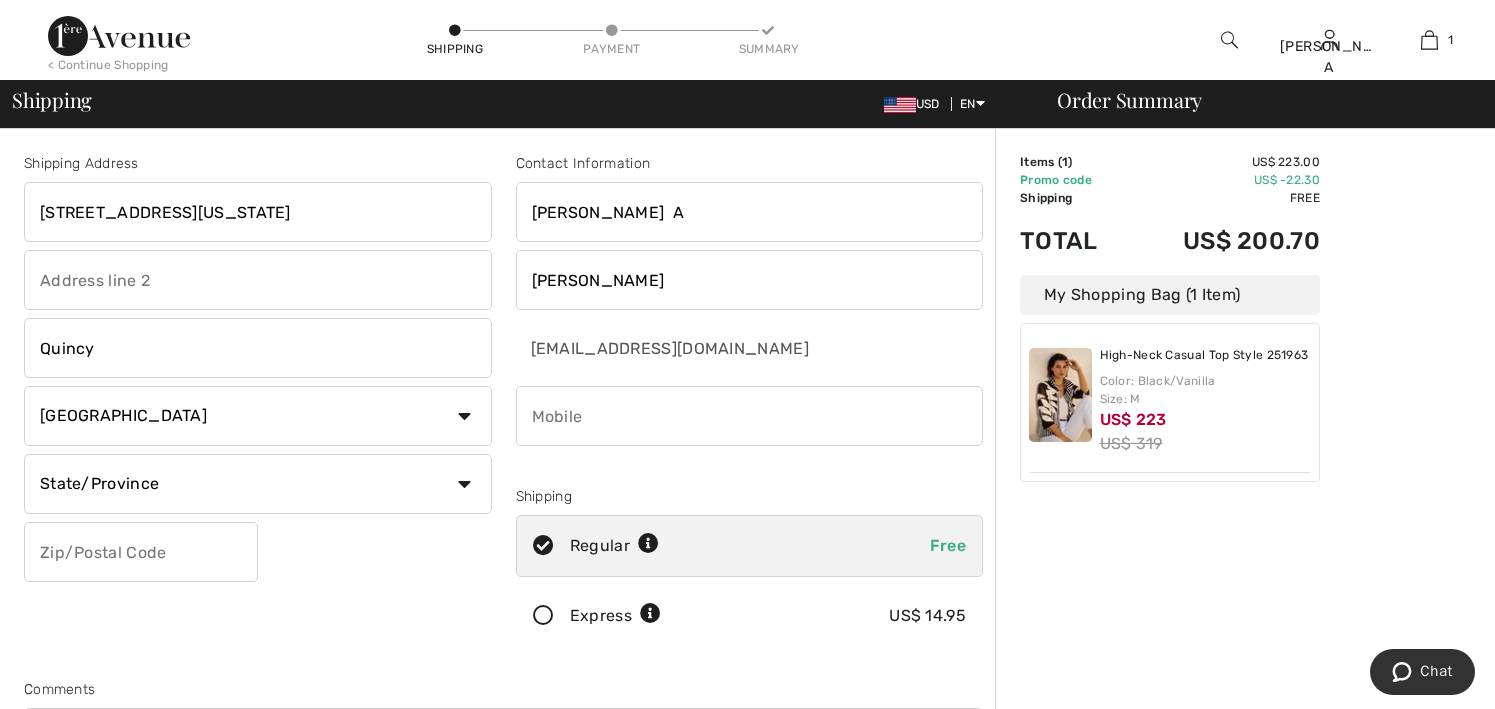 select on "US" 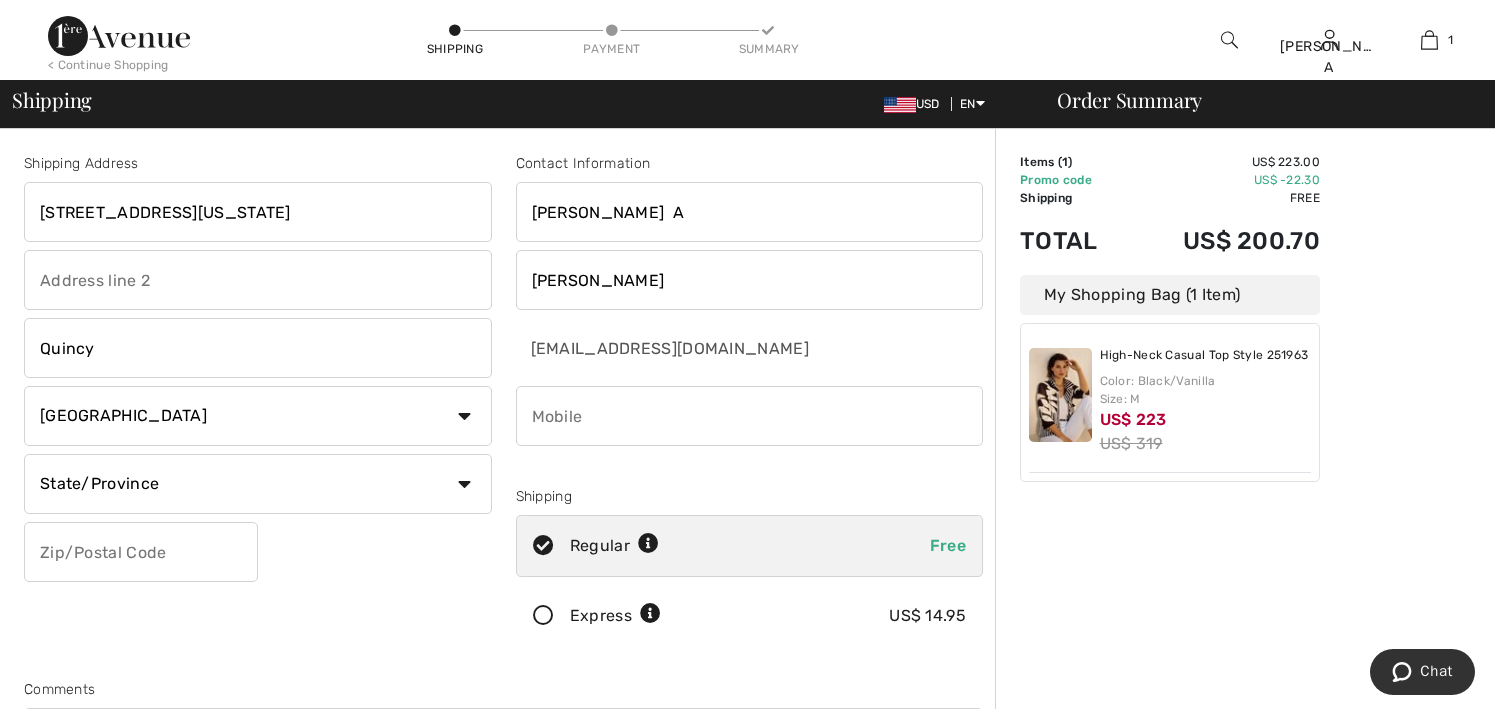 type on "62301" 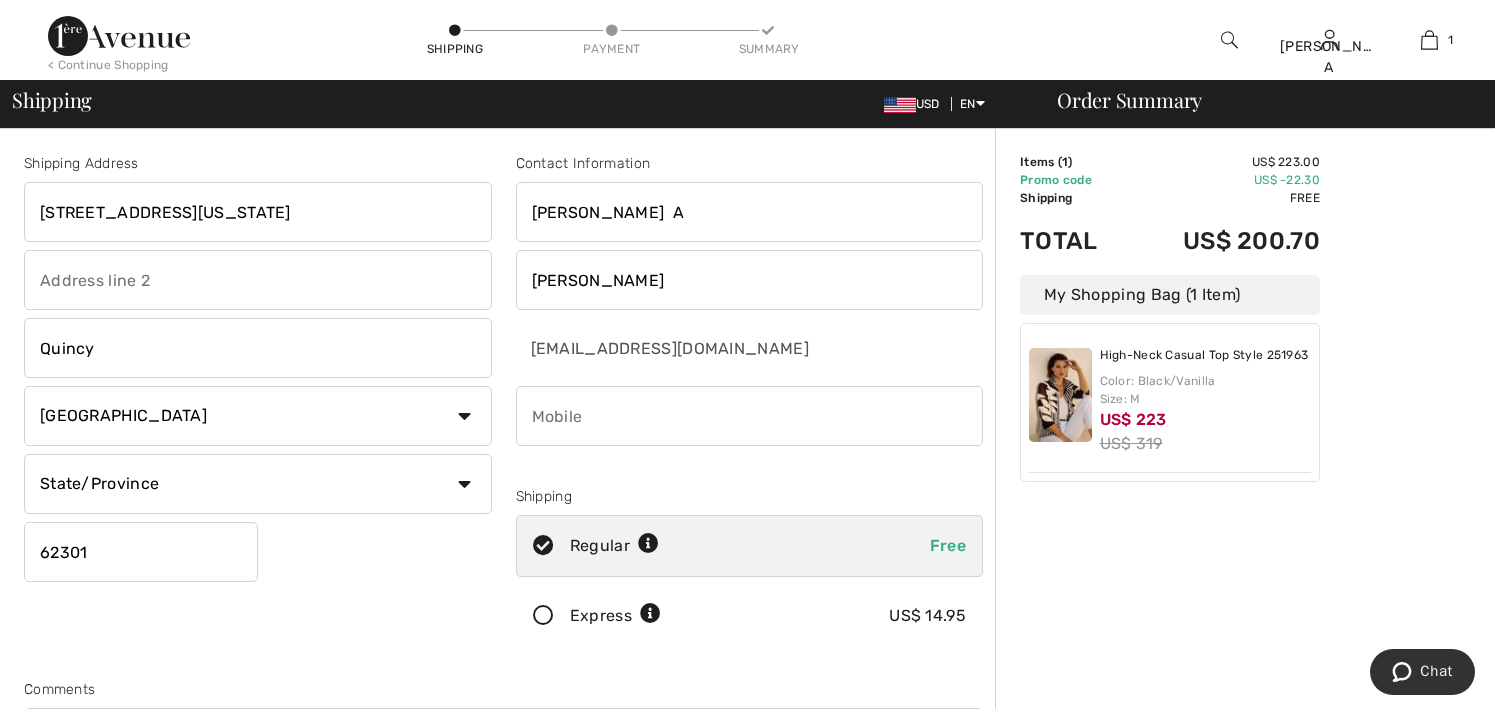 type on "2172289684" 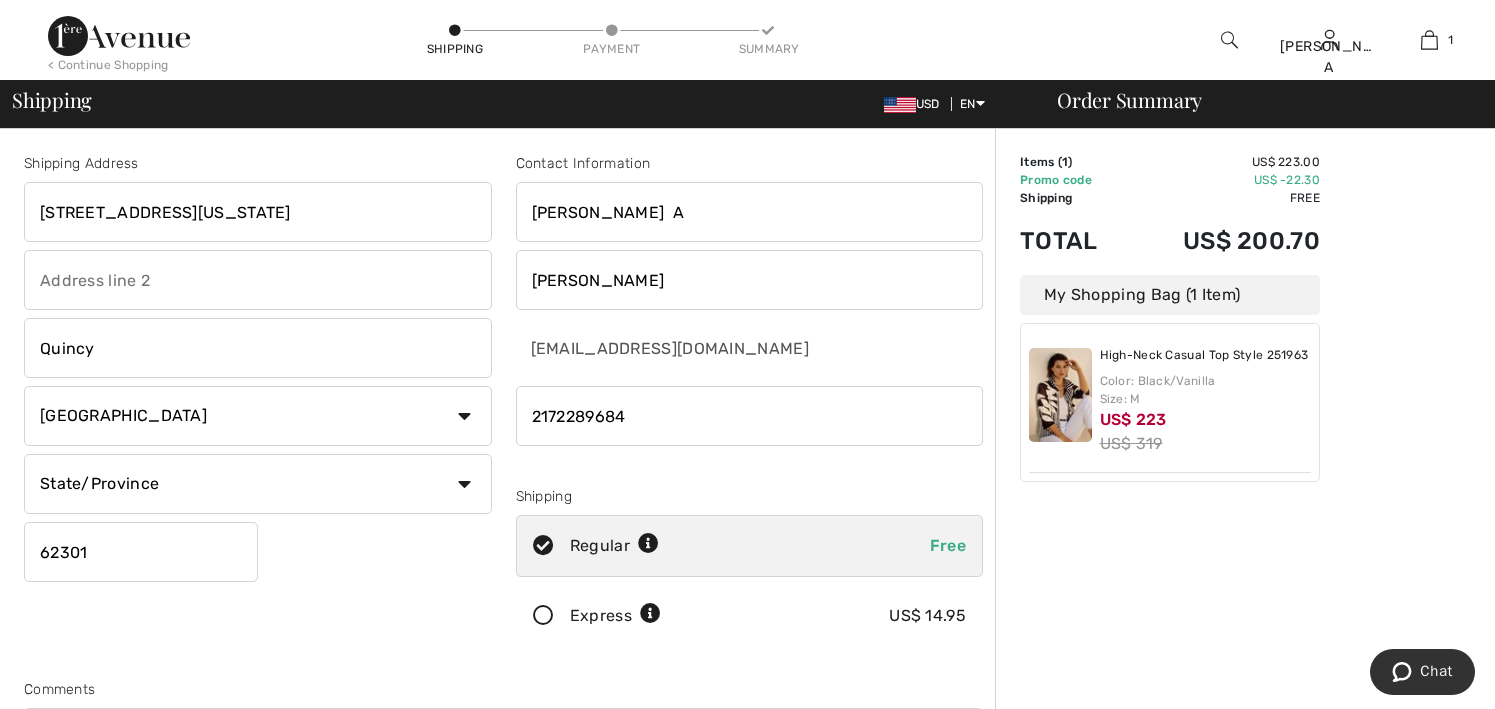 click on "State/Province
Alabama
Alaska
American Samoa
Arizona
Arkansas
California
Colorado
Connecticut
D.C.
Delaware
Florida
Georgia
Guam
Hawaii
Idaho
Illinois
Indiana
Iowa
Kansas
Kentucky
Louisiana
Maine
Marianas
Marshall Islands
Maryland
Massachusetts
Michigan
Micronesia
Minnesota
Mississippi
Missouri
Montana
Nebraska
Nevada
New Hampshire
New Jersey
New Mexico
New York
North Carolina
North Dakota
Ohio
Oklahoma
Oregon
Palau
Pennsylvania
Puerto Rico
Rhode Island
South Carolina
Texas" at bounding box center (258, 484) 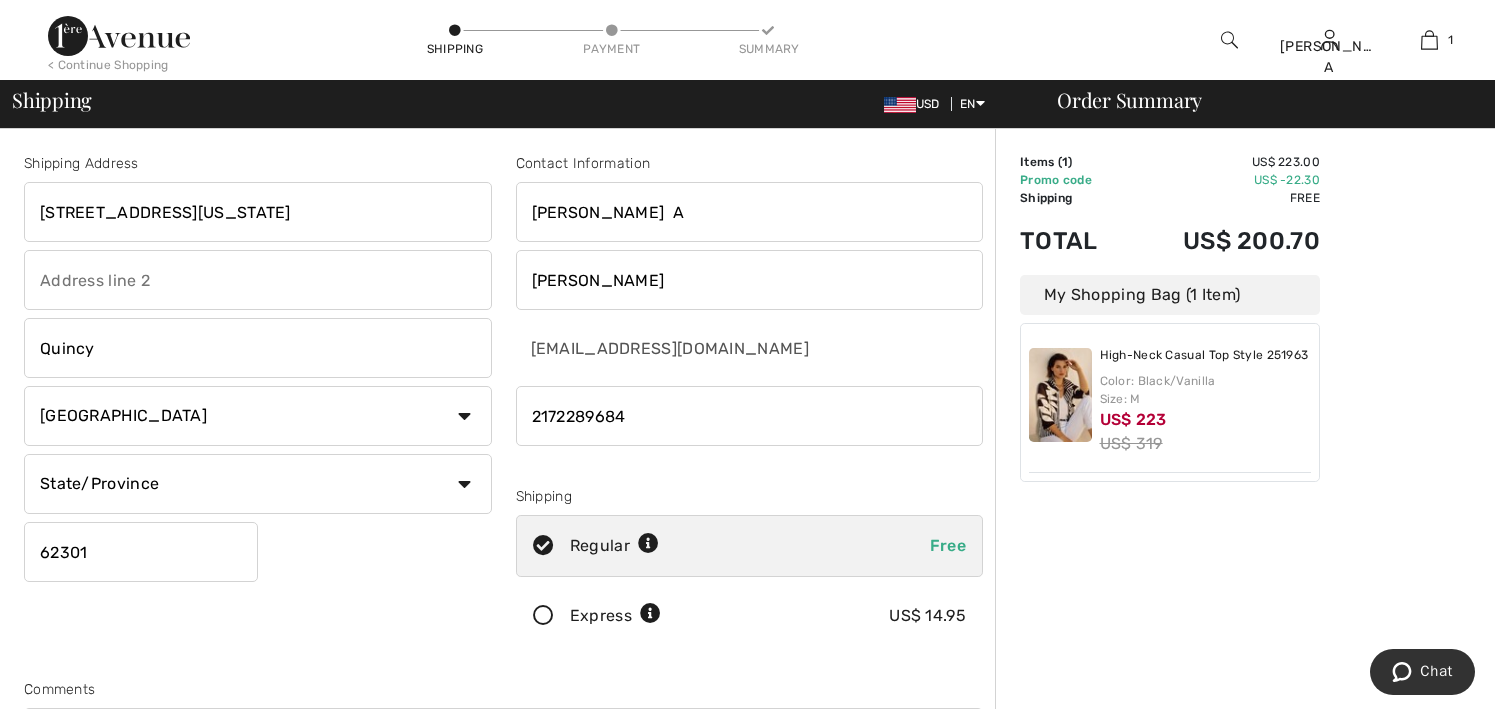 select on "IL" 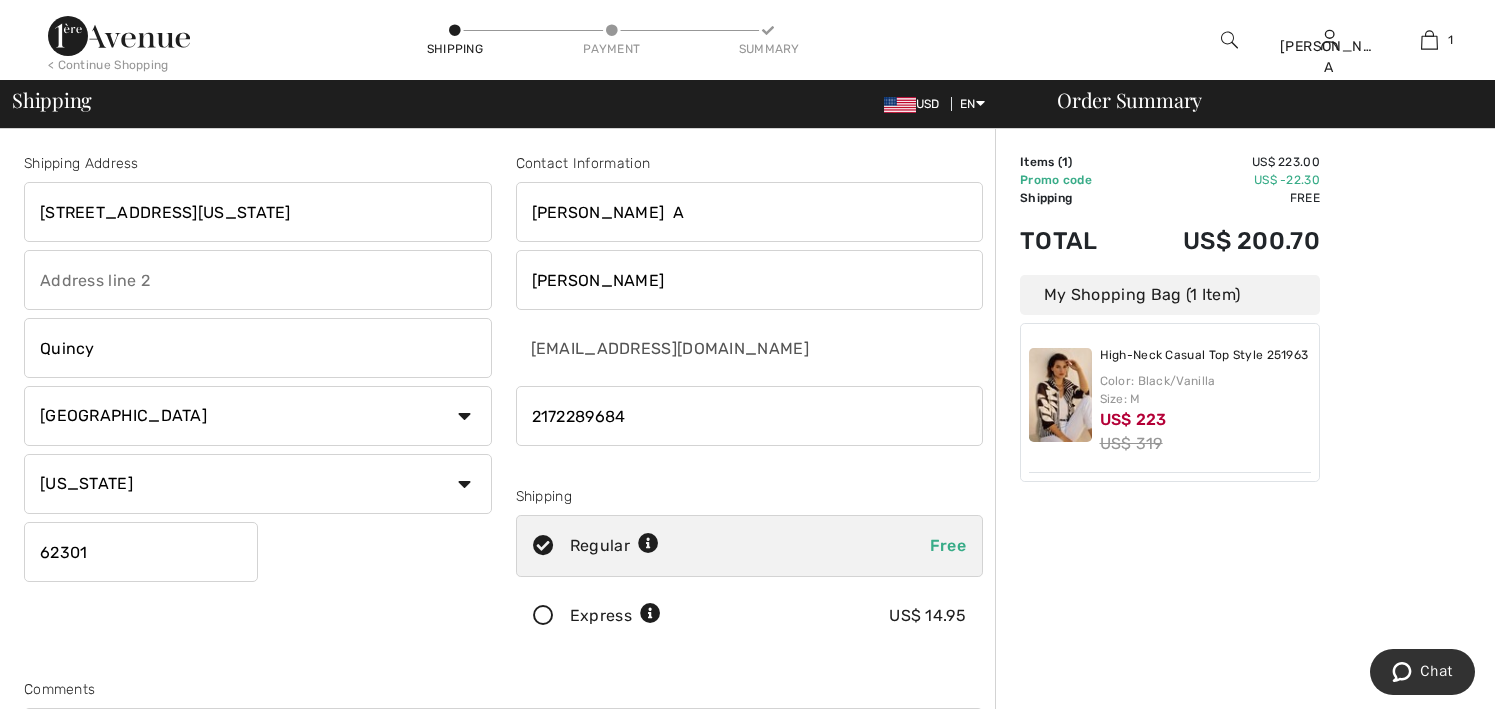 click on "Illinois" at bounding box center (0, 0) 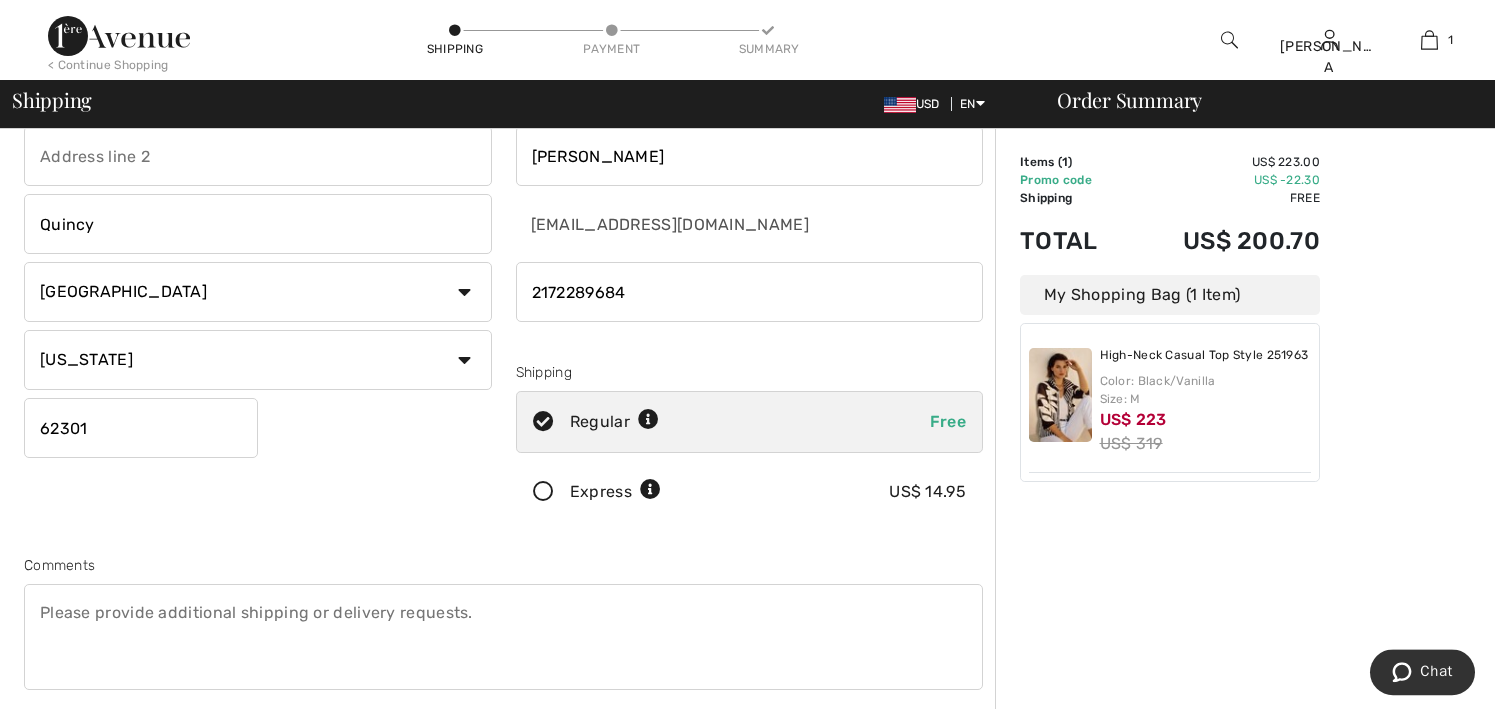 scroll, scrollTop: 127, scrollLeft: 0, axis: vertical 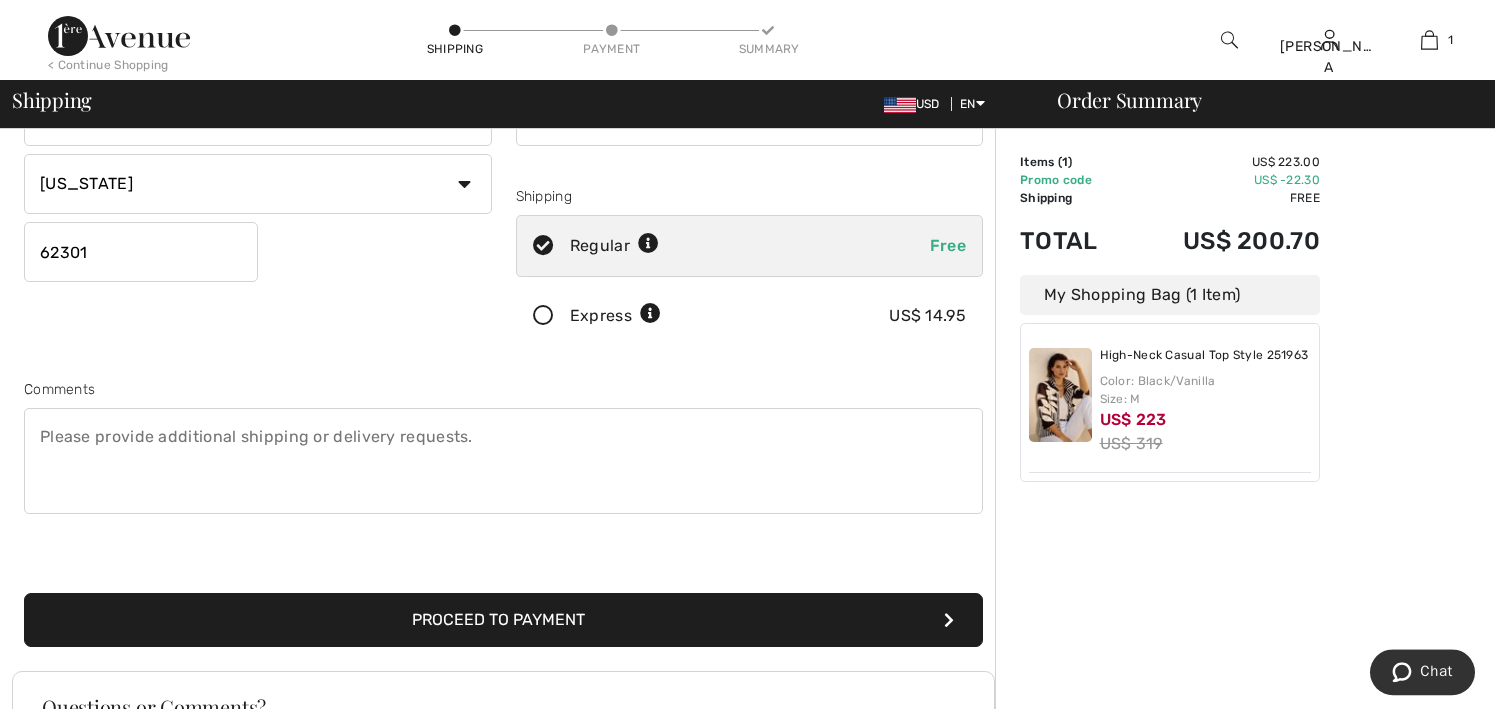 click on "Proceed to Payment" at bounding box center (503, 620) 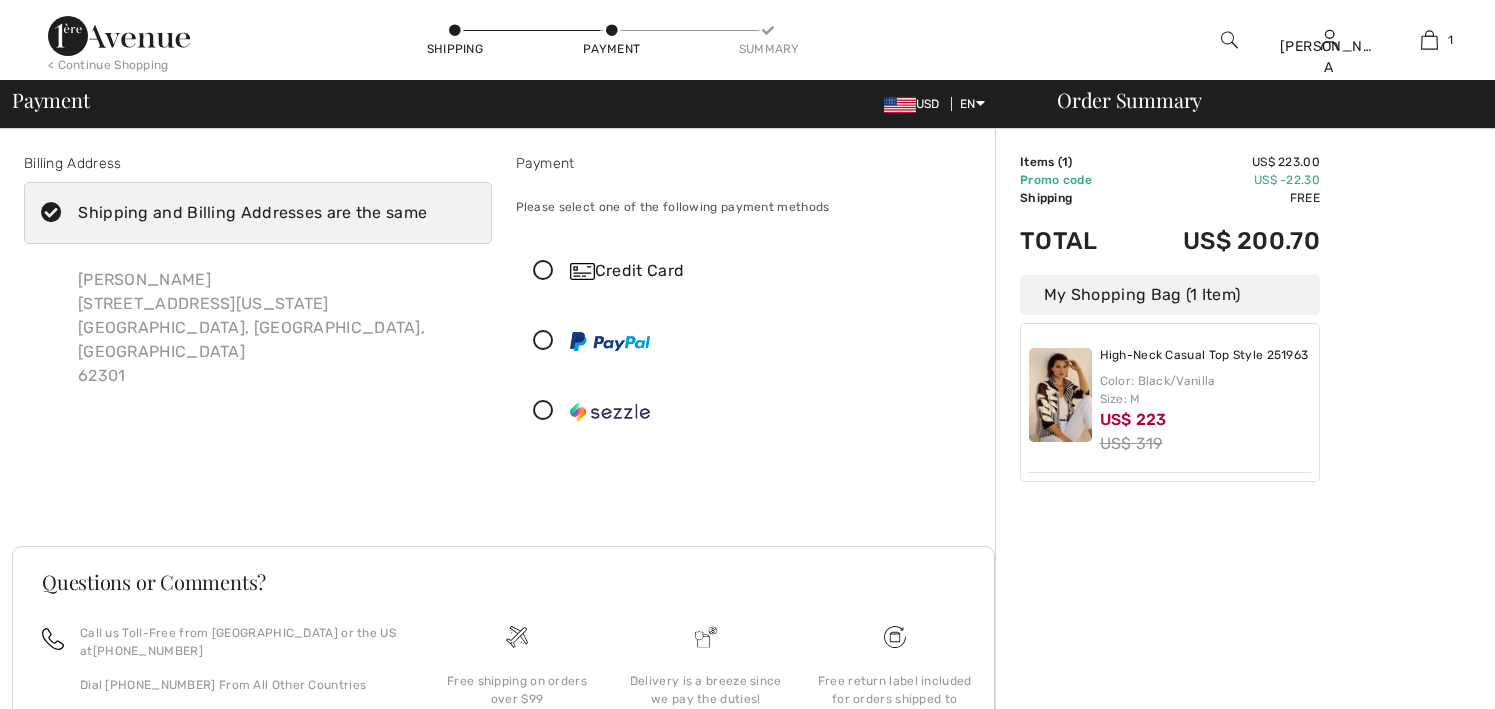 scroll, scrollTop: 0, scrollLeft: 0, axis: both 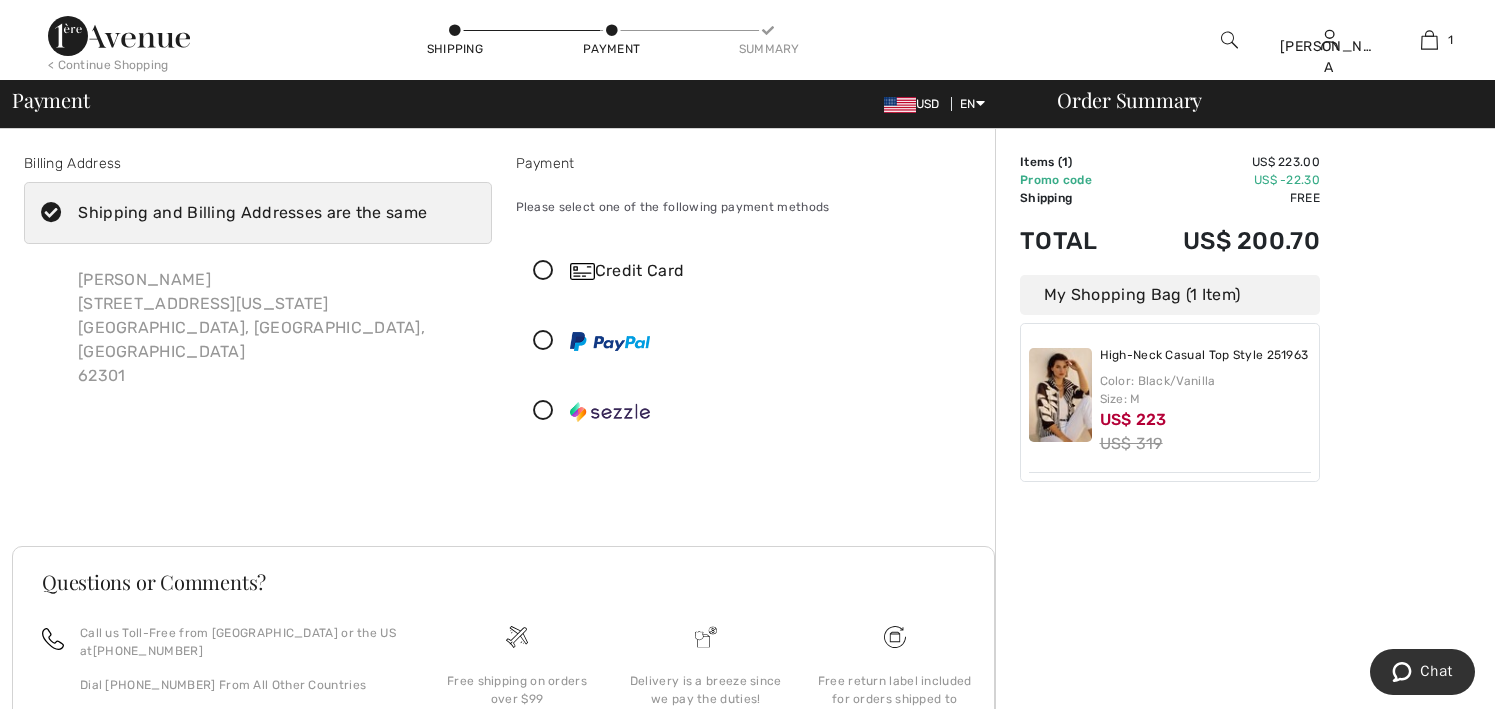 click at bounding box center (543, 271) 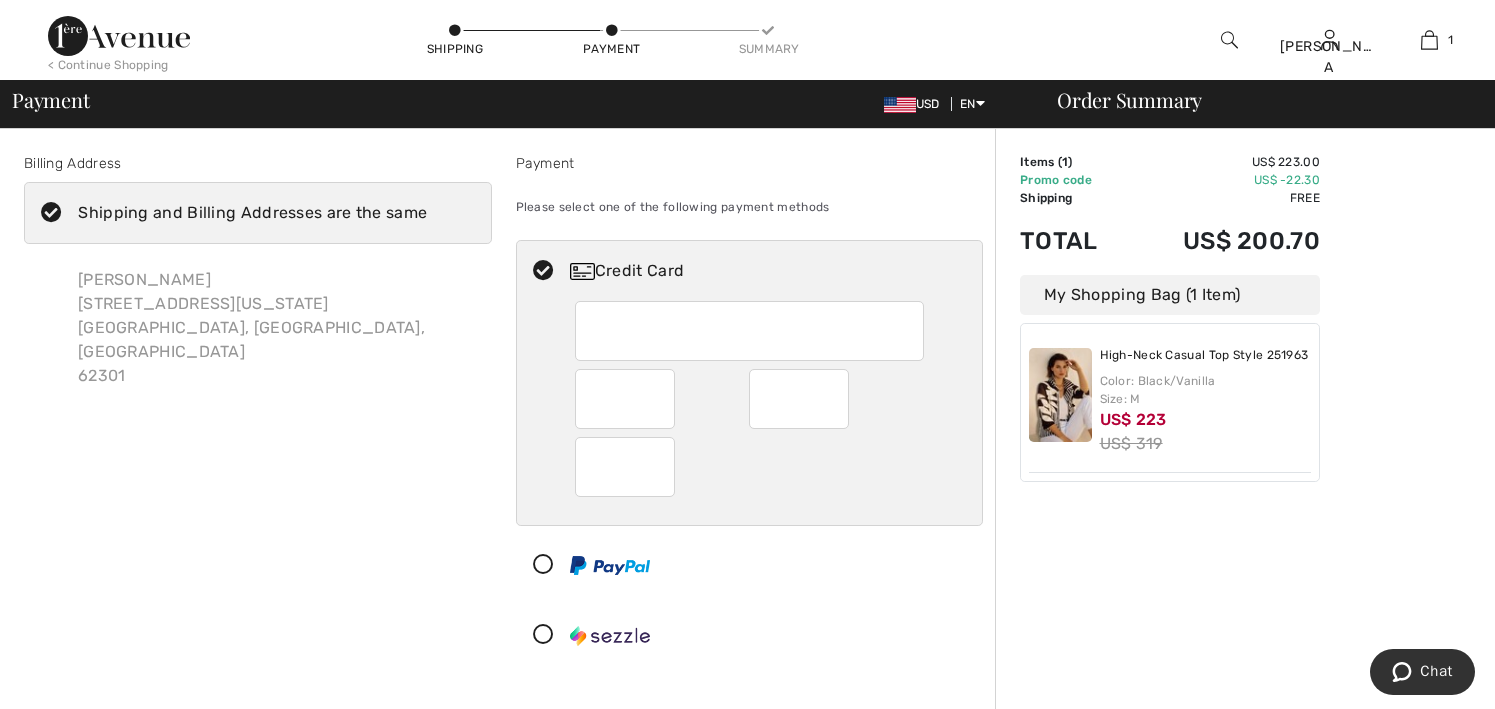 click at bounding box center (742, 635) 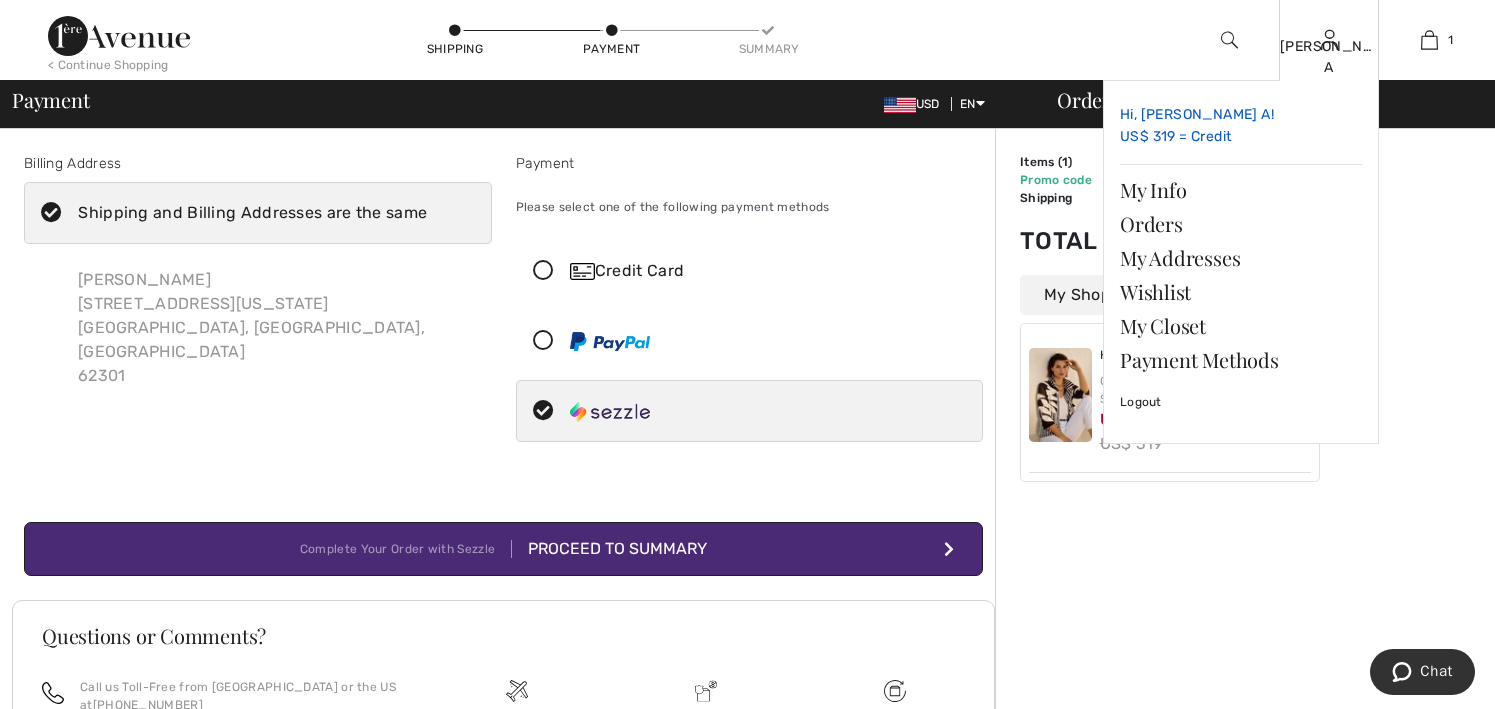 click on "Hi, Debra  A!   US$ 319 = Credit" at bounding box center (1241, 126) 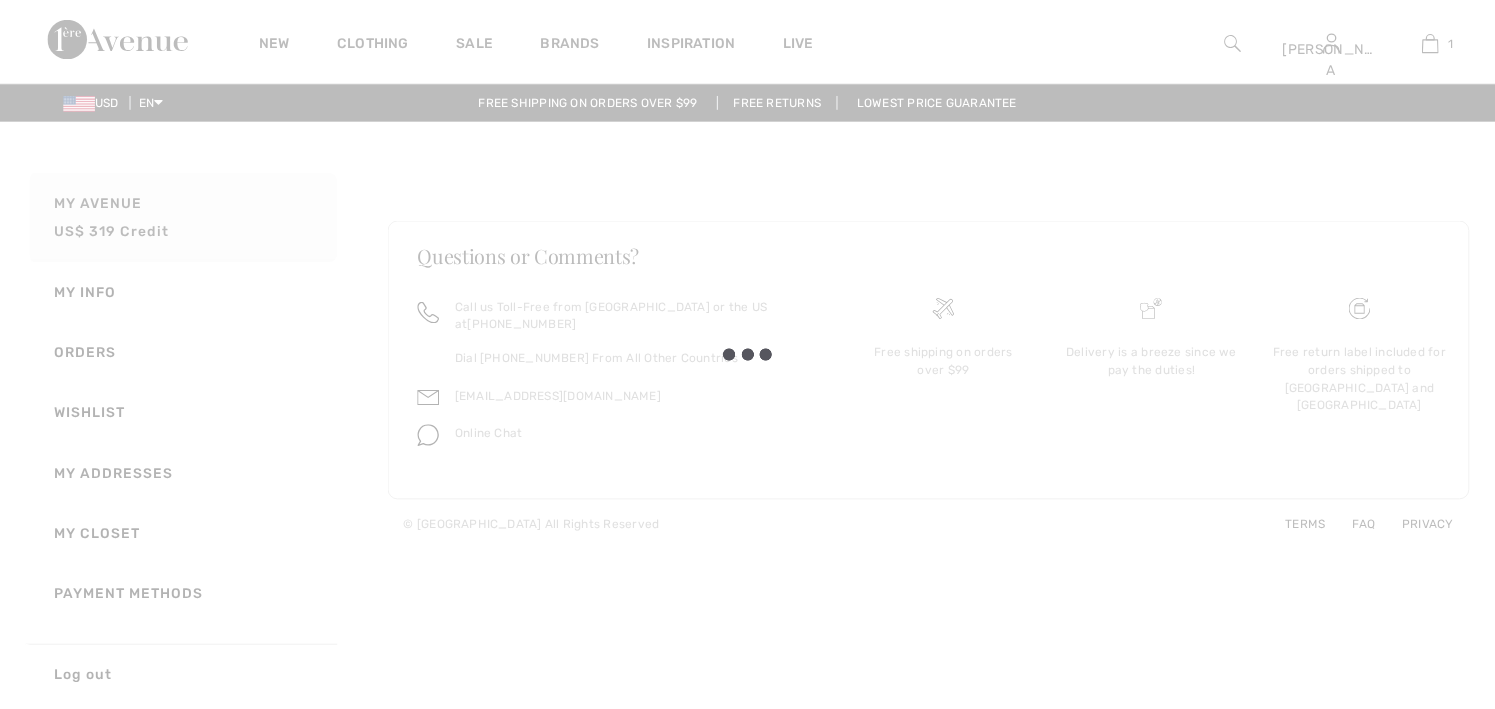 scroll, scrollTop: 0, scrollLeft: 0, axis: both 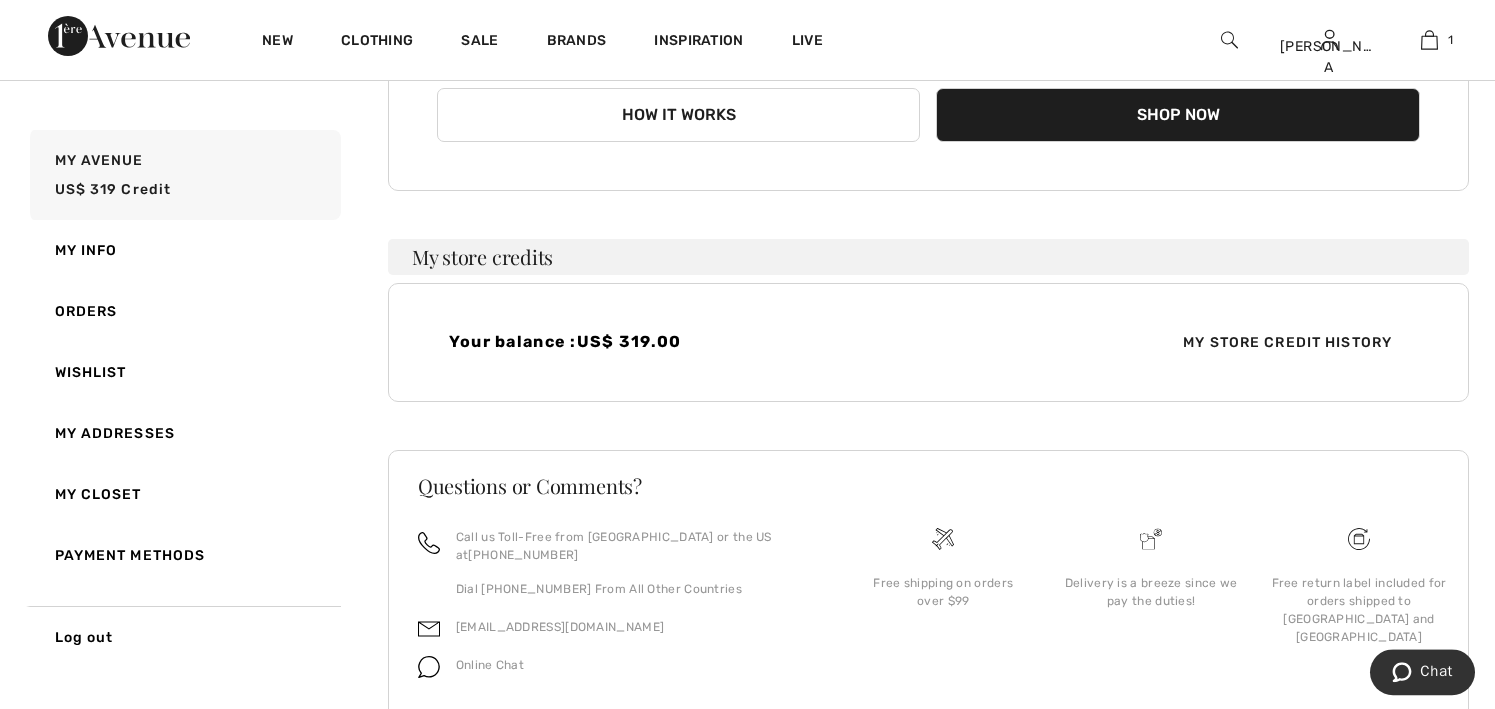 click on "My Store Credit History" at bounding box center (1287, 342) 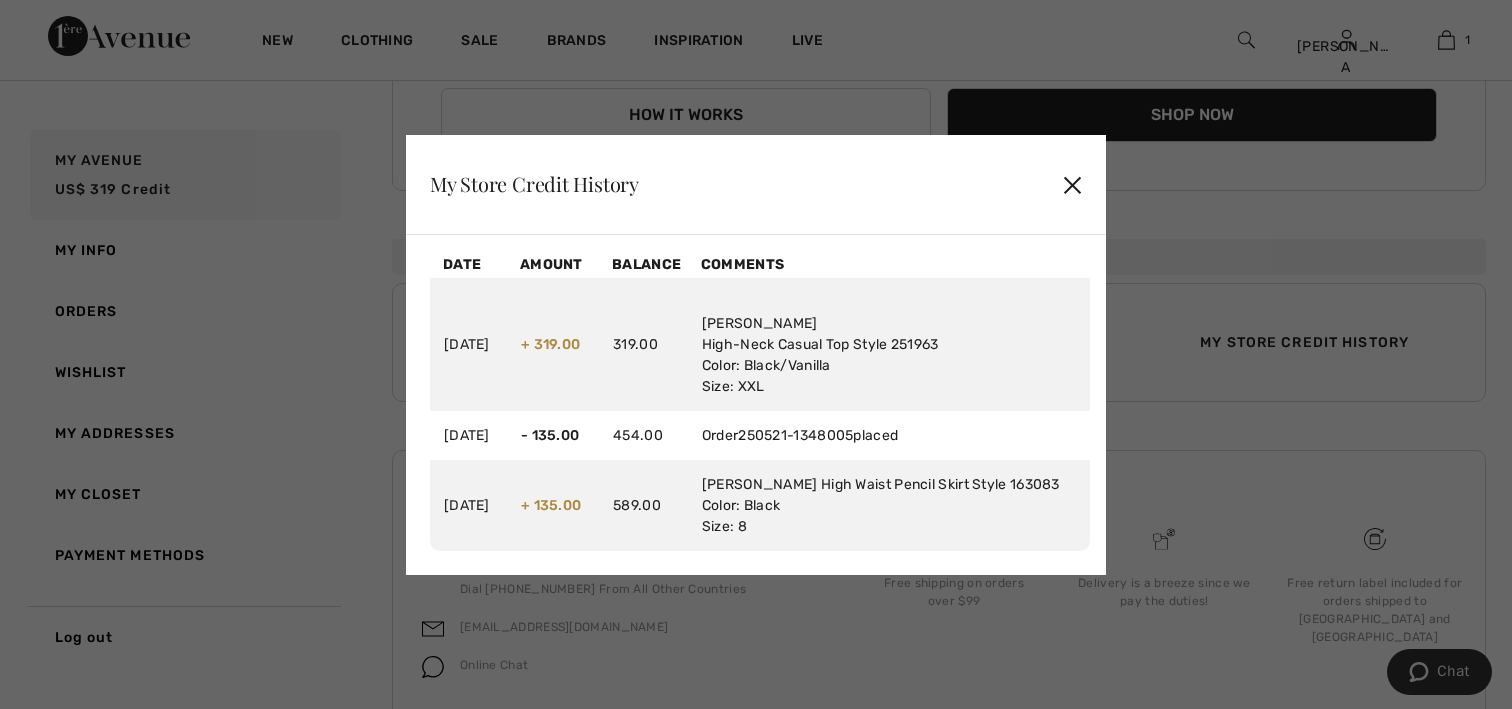 click on "+ 319.00" at bounding box center [553, 344] 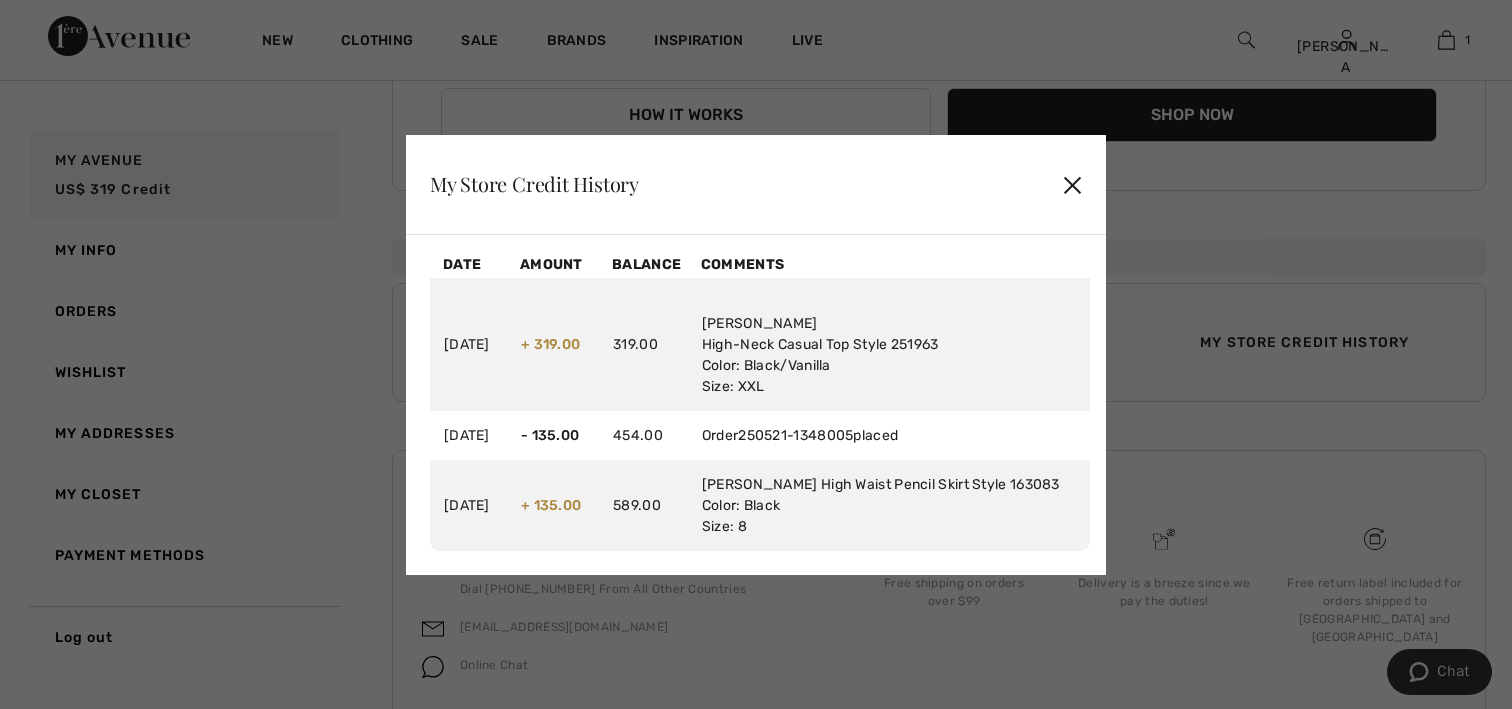 click on "✕" at bounding box center (1072, 184) 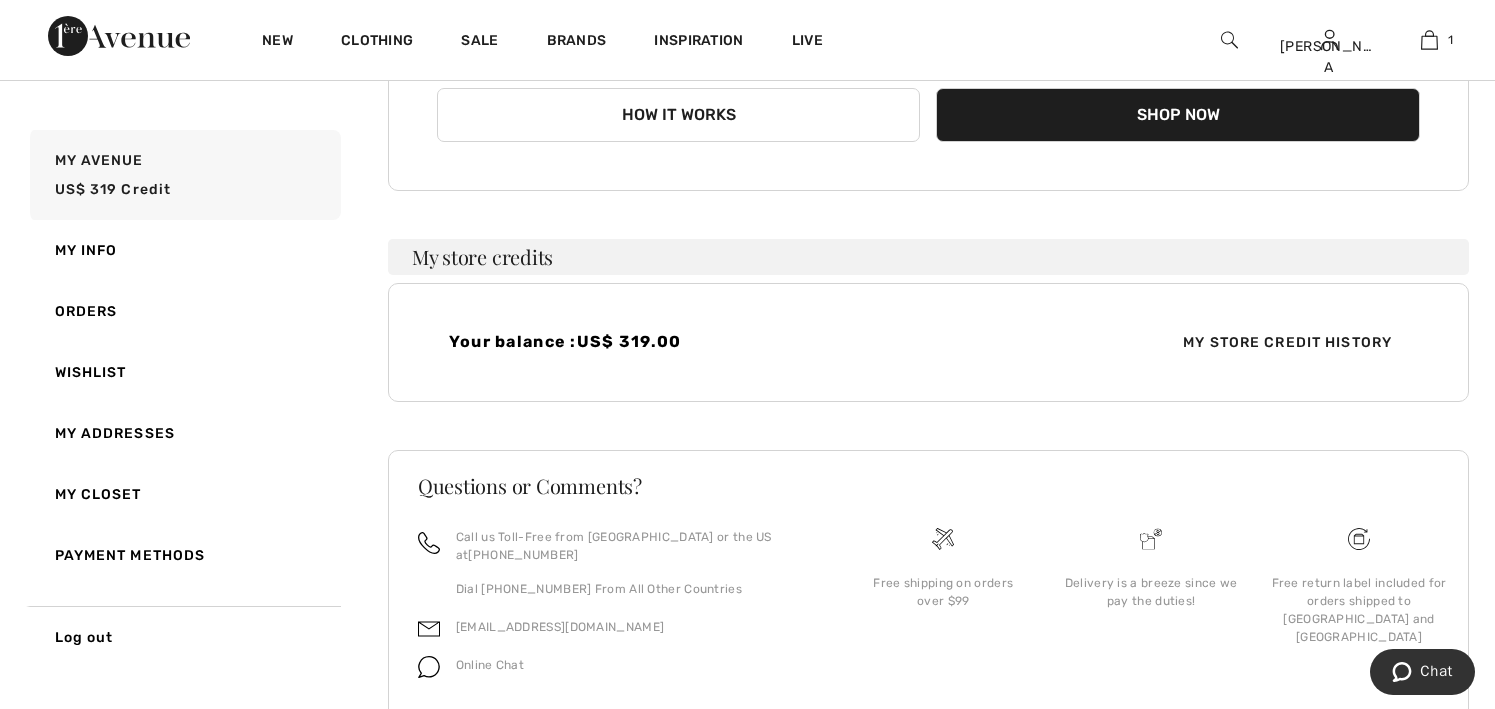 click on "Your balance :
US$ 319.00" at bounding box center (683, 341) 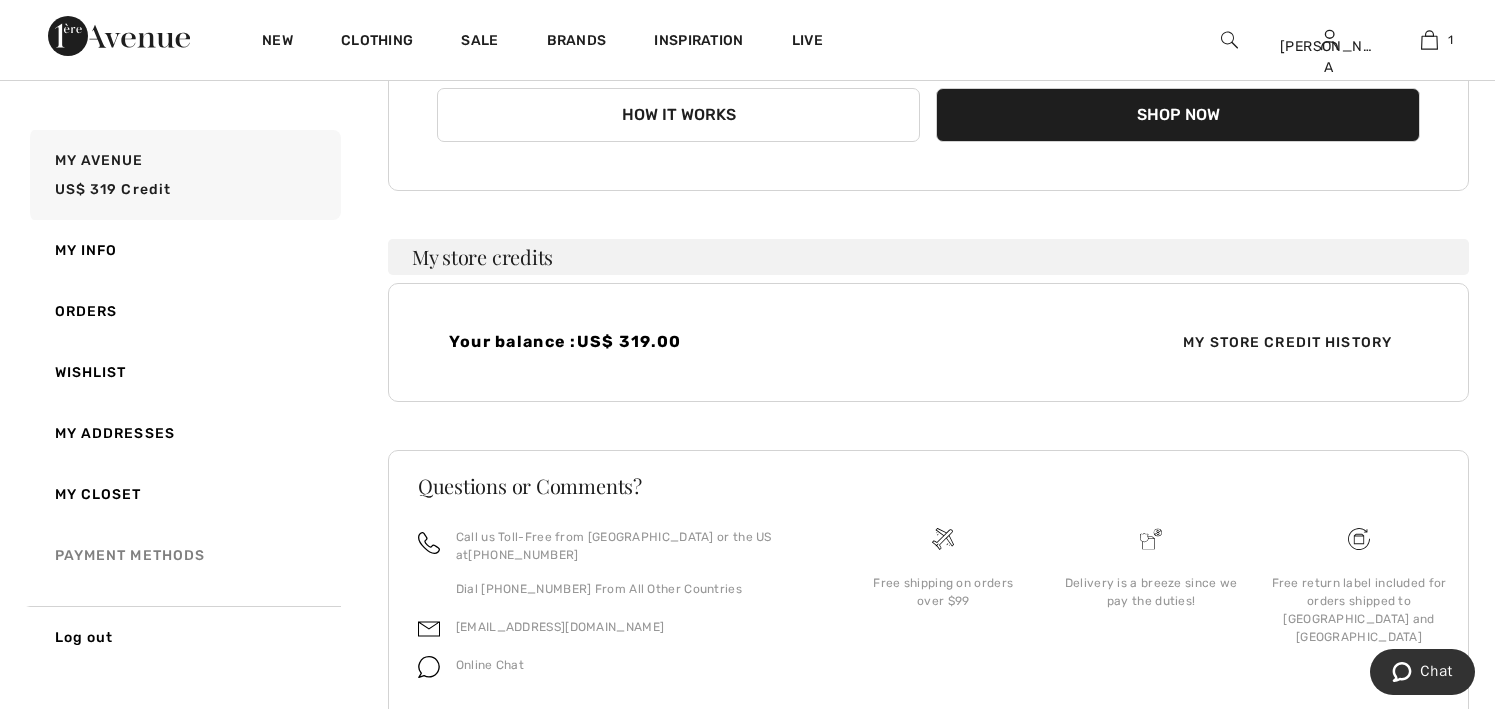 click on "Payment Methods" at bounding box center [183, 555] 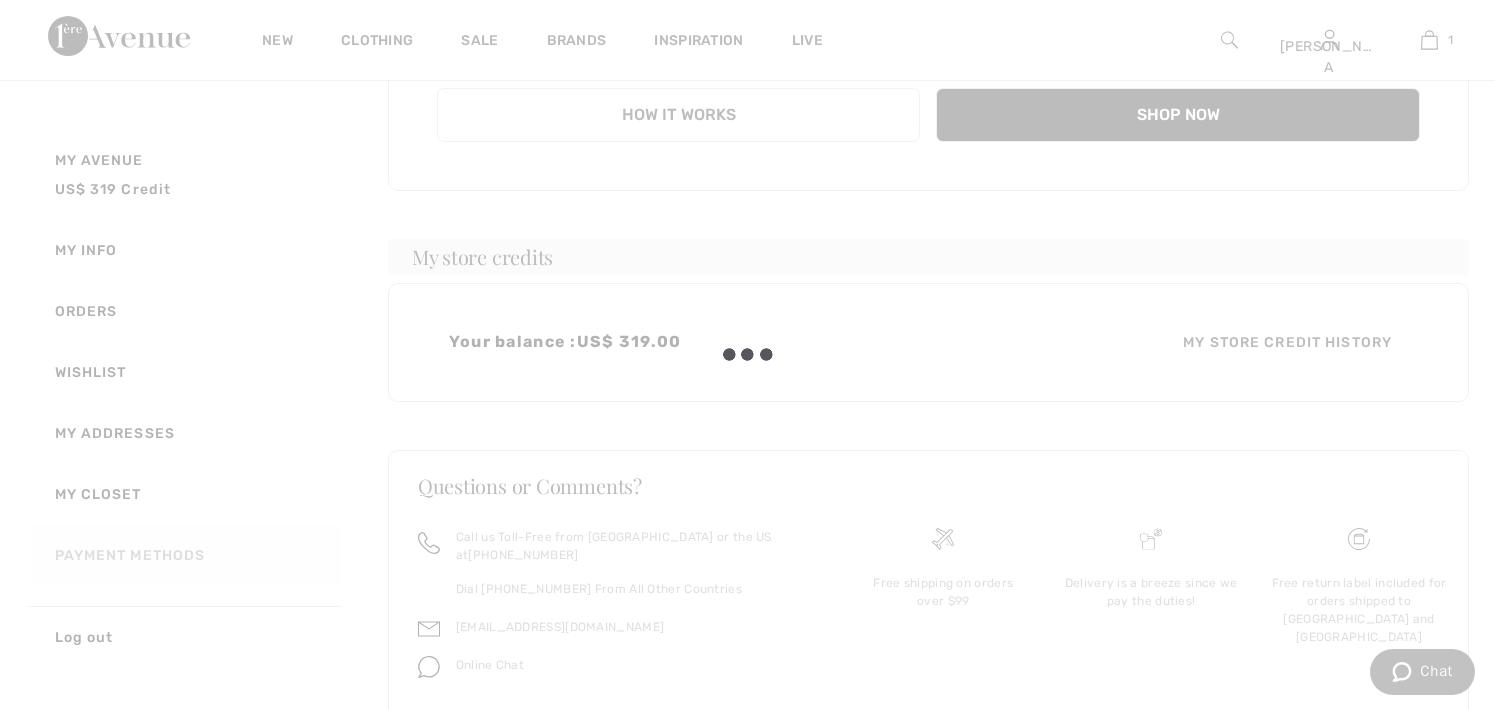 scroll, scrollTop: 22, scrollLeft: 0, axis: vertical 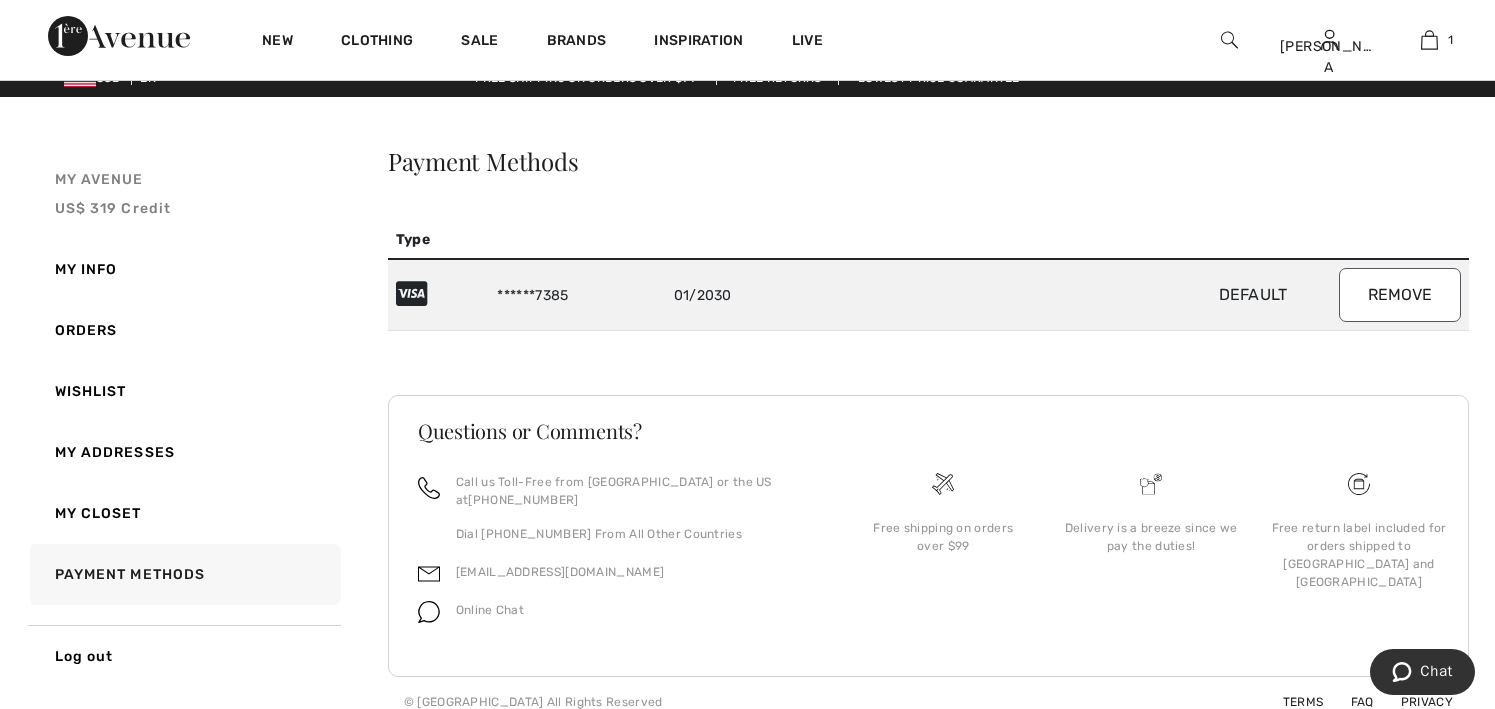 click on "US$ 319 Credit" at bounding box center [113, 208] 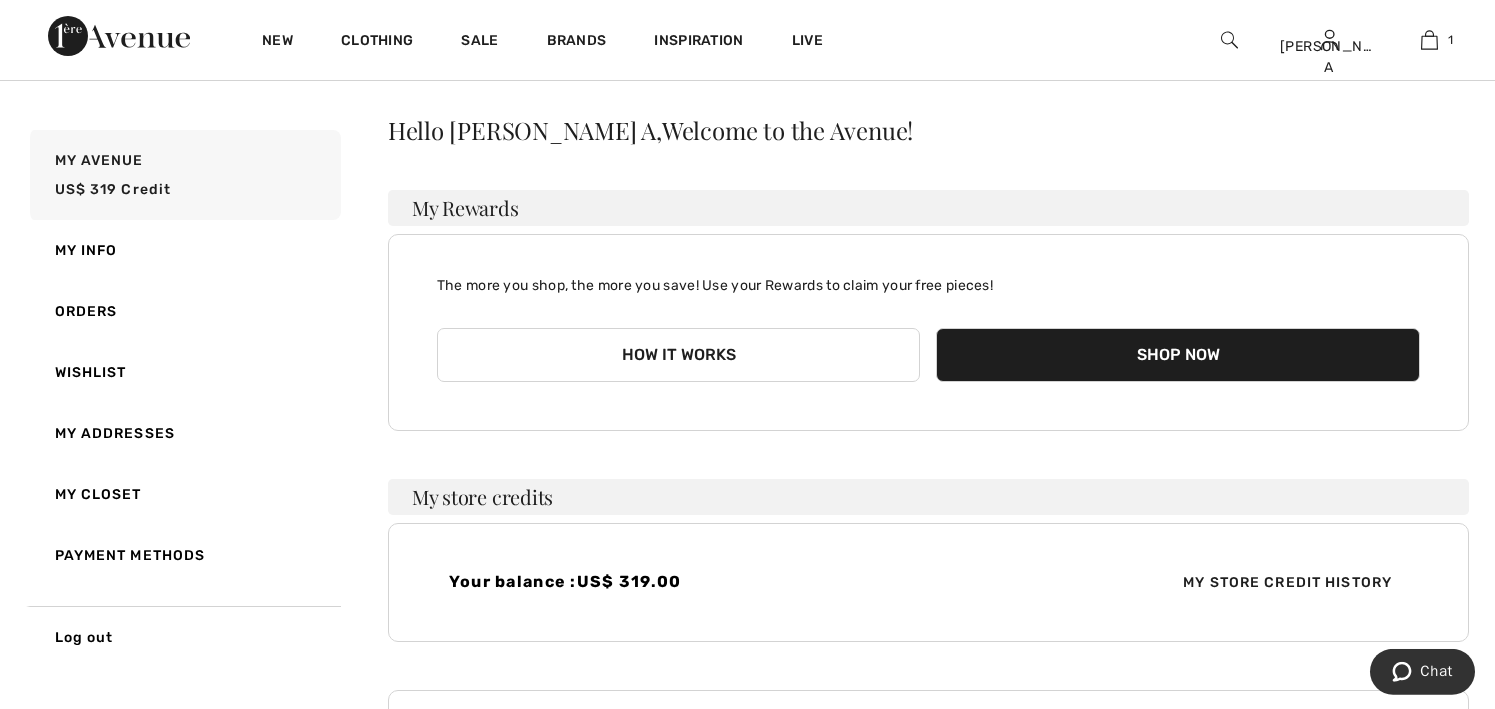 scroll, scrollTop: 0, scrollLeft: 0, axis: both 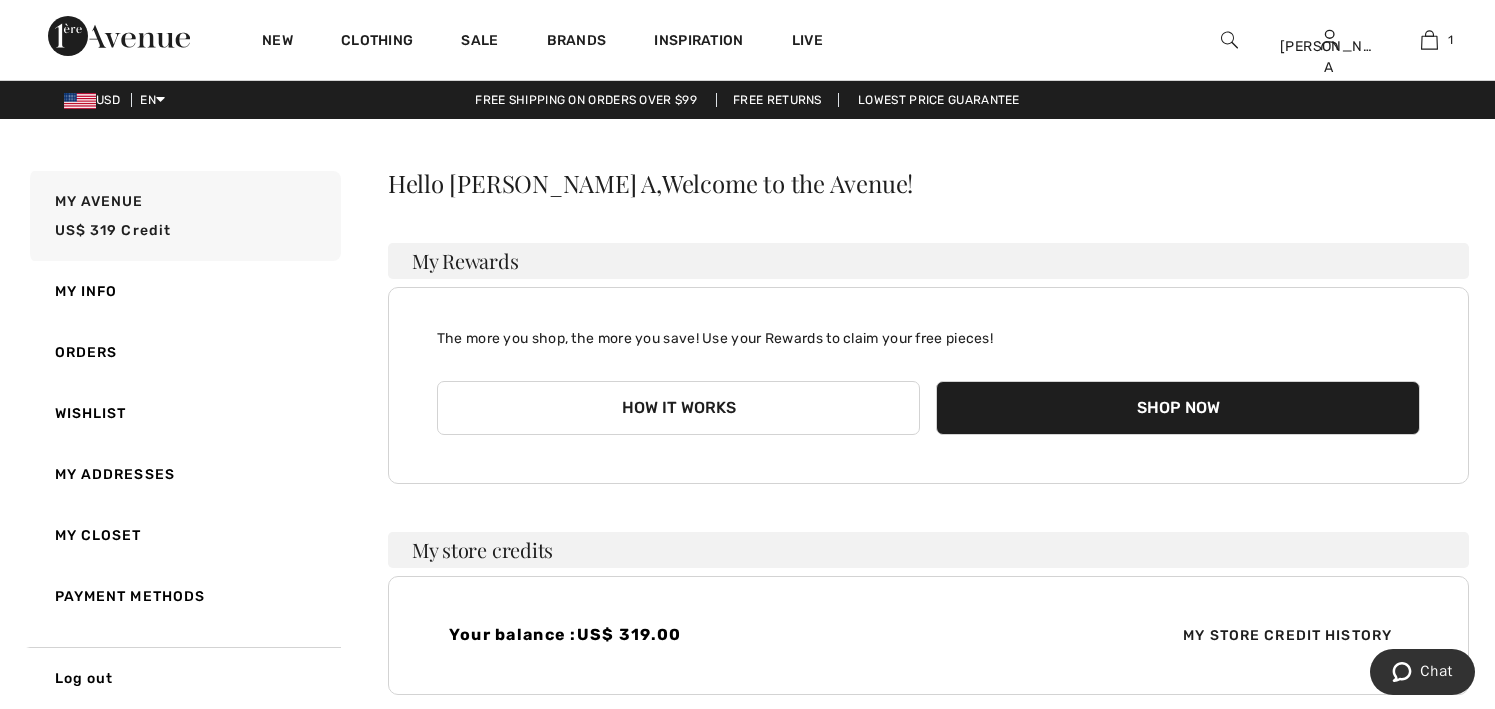 click on "Your balance :
US$ 319.00" at bounding box center [683, 634] 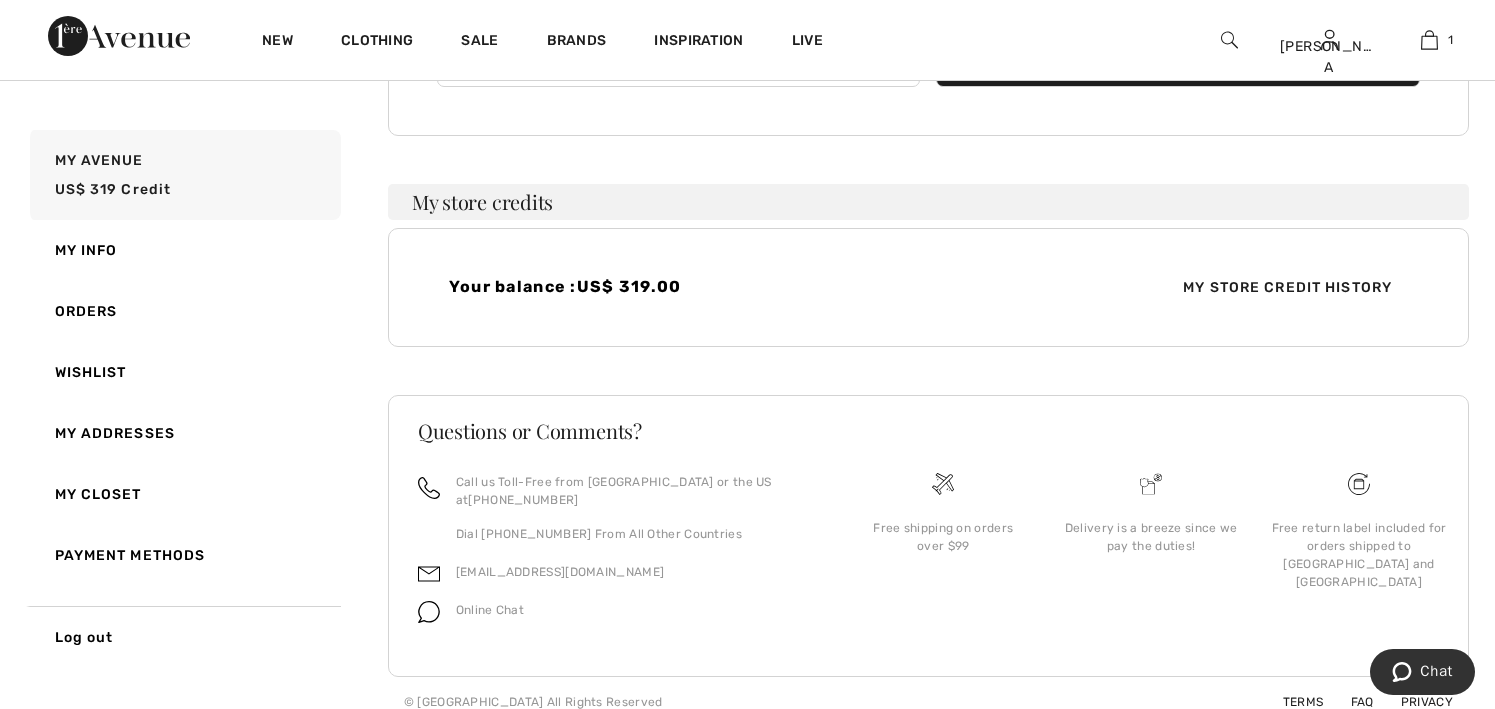 scroll, scrollTop: 0, scrollLeft: 0, axis: both 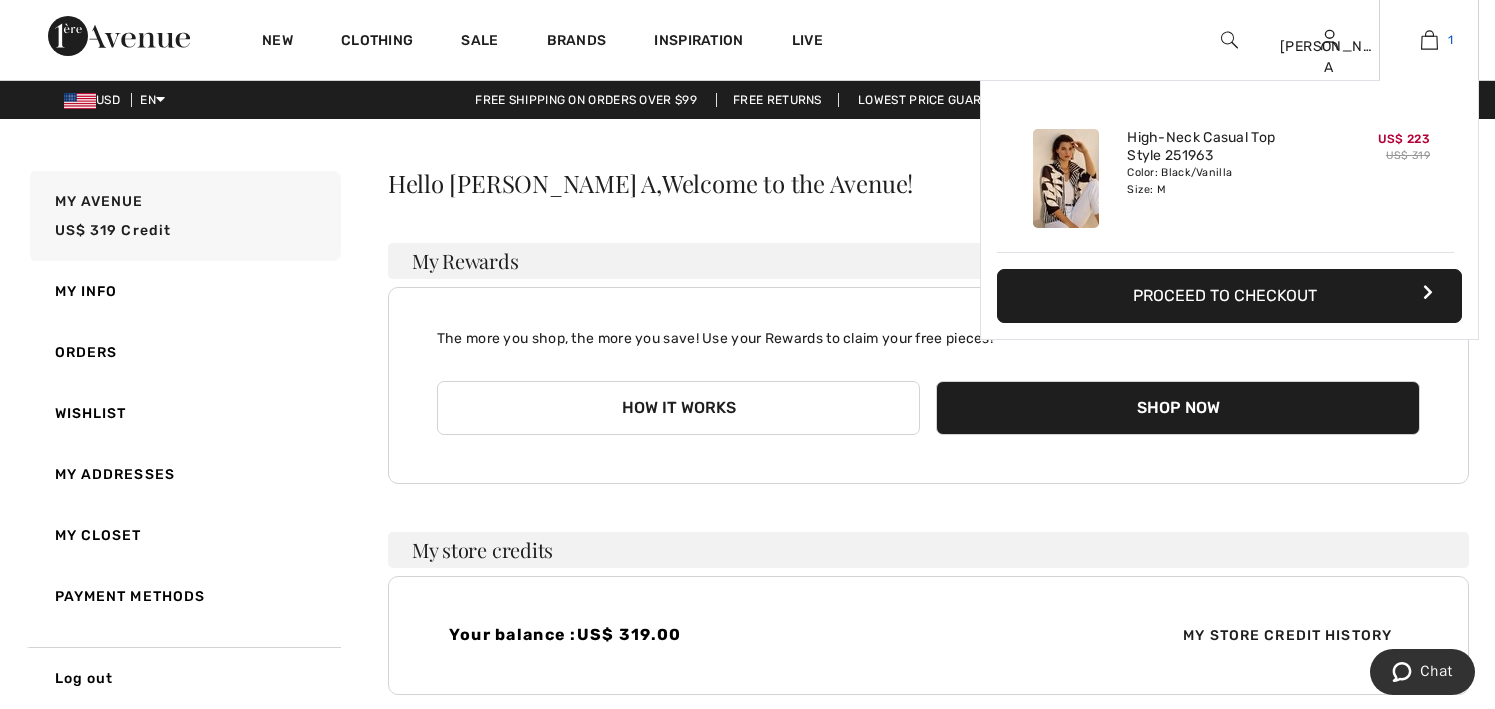 click at bounding box center [1429, 40] 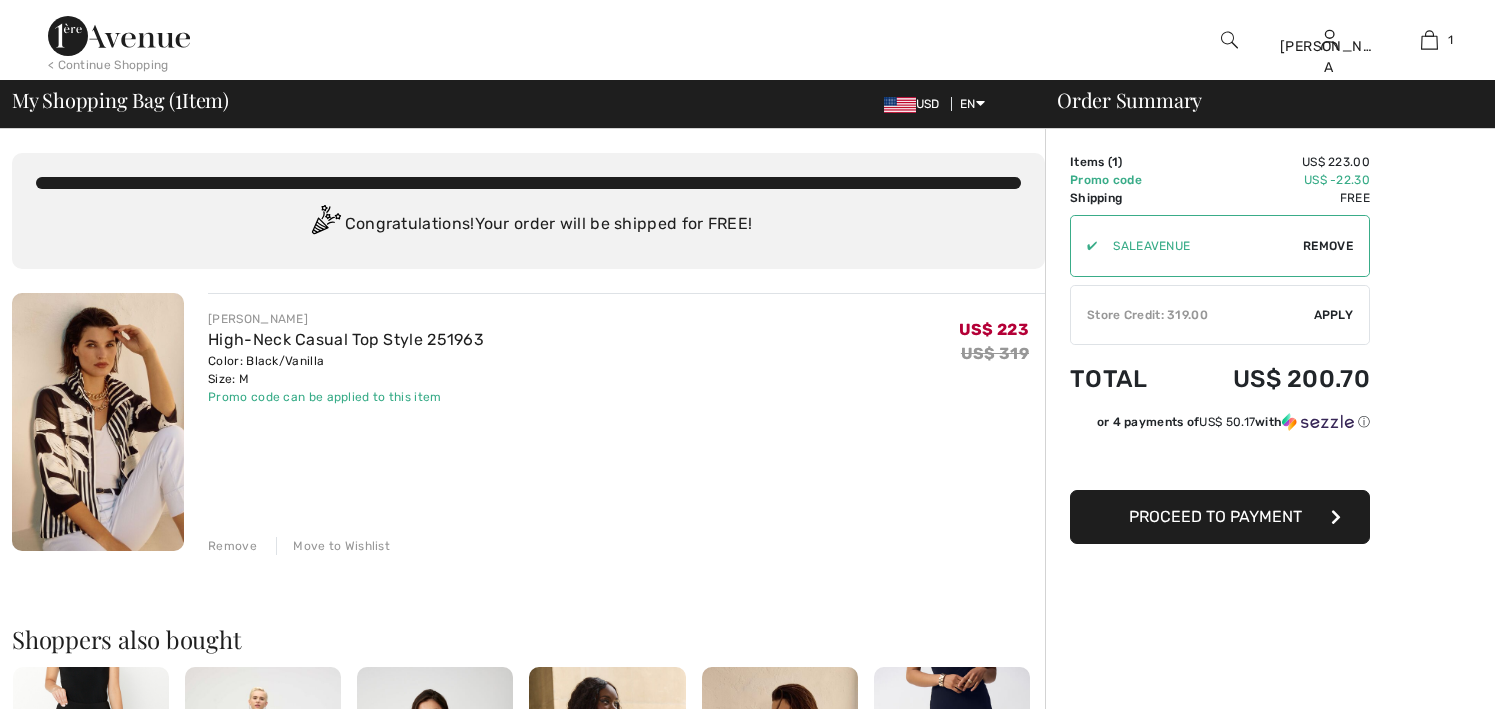 scroll, scrollTop: 0, scrollLeft: 0, axis: both 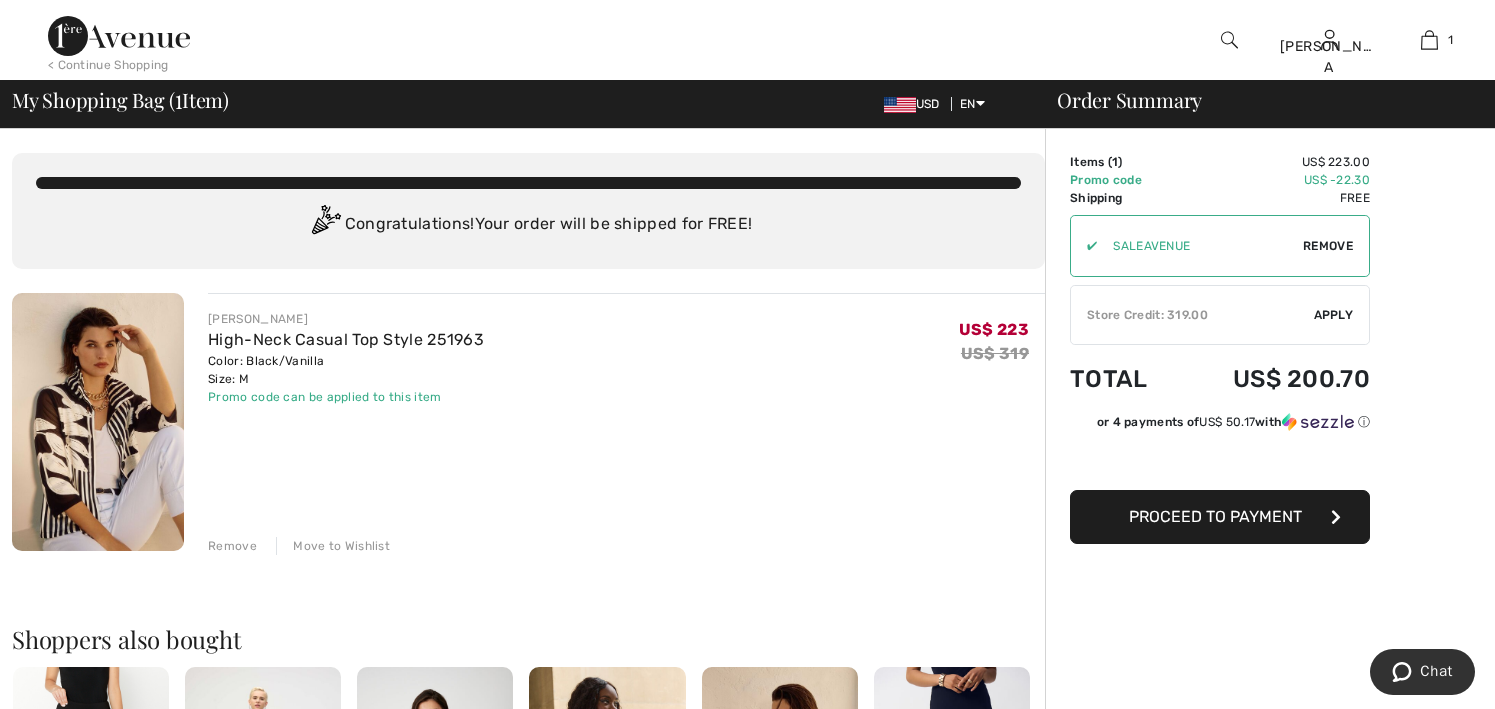 click on "Store Credit: 319.00" at bounding box center (1192, 315) 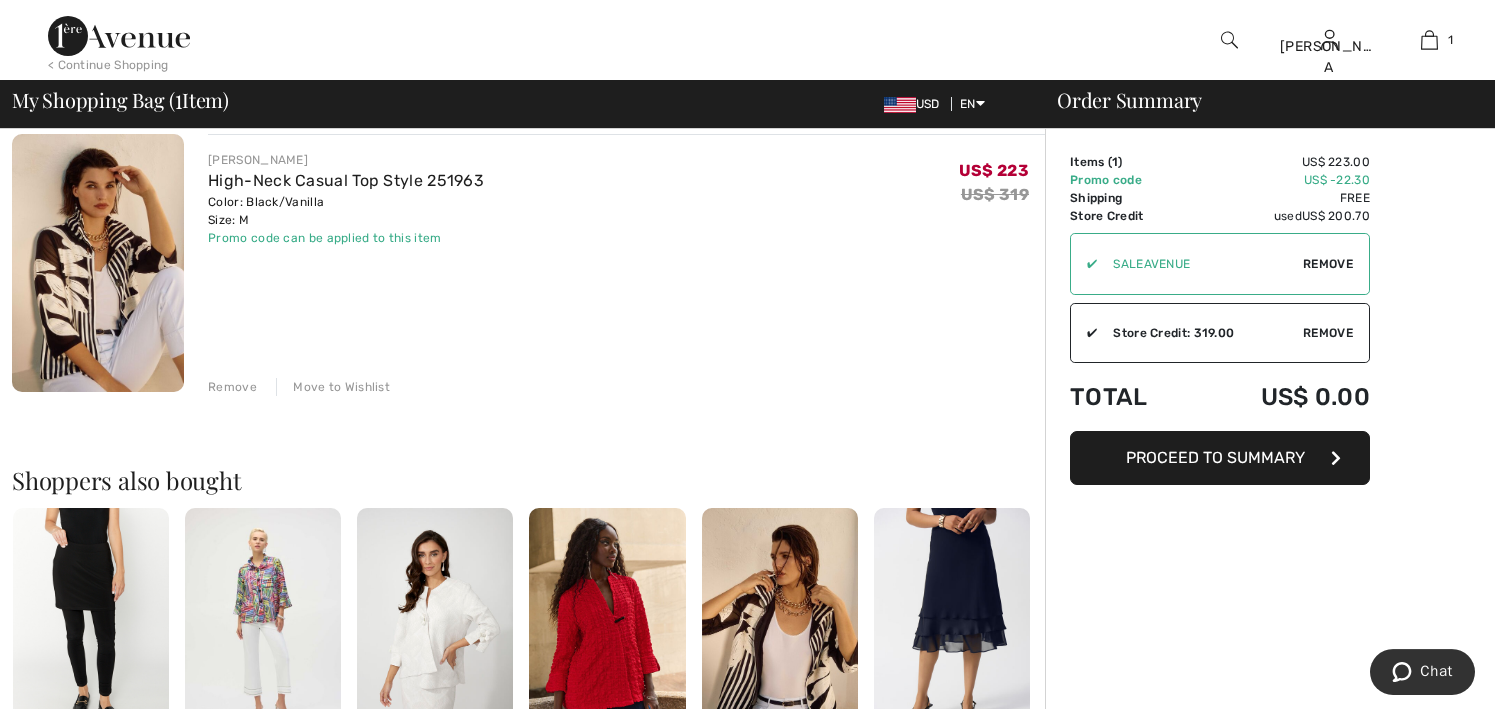 scroll, scrollTop: 0, scrollLeft: 0, axis: both 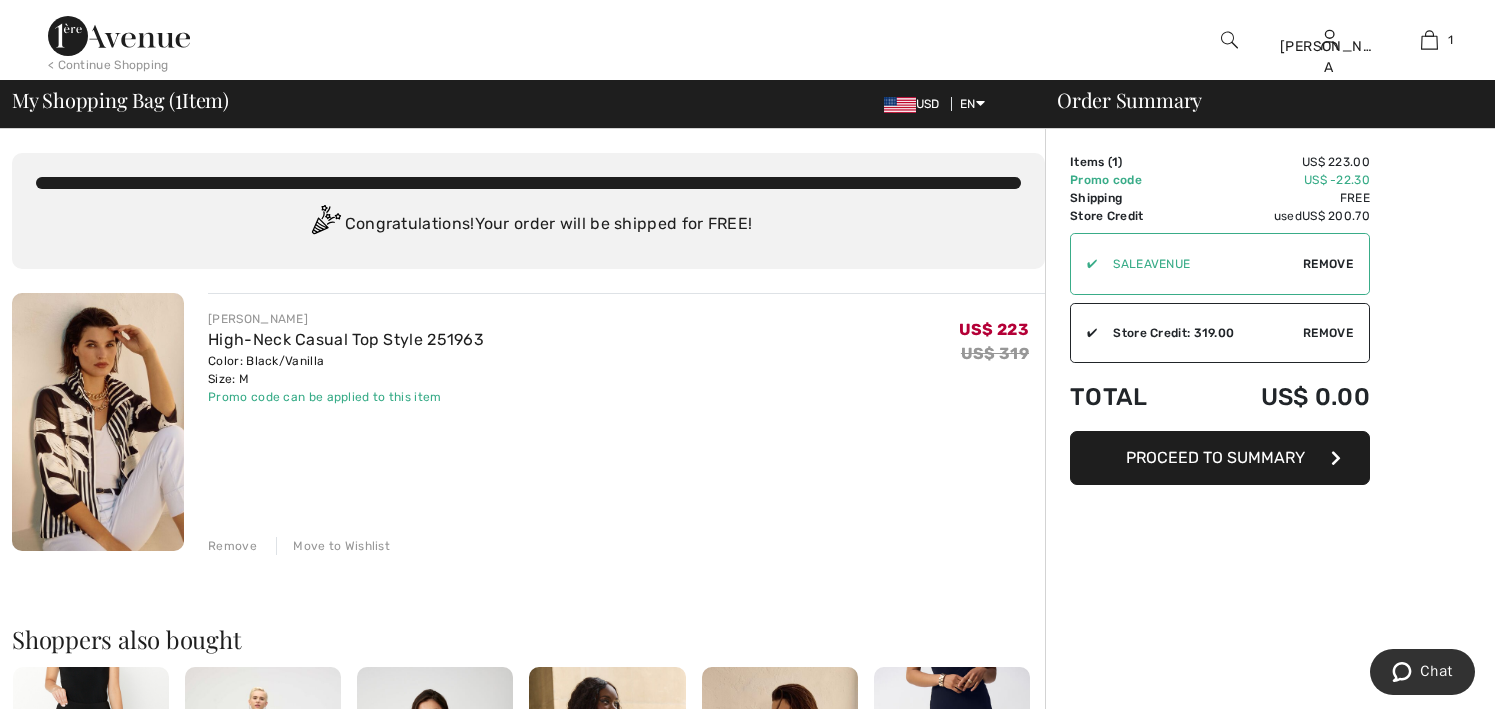 click on "Proceed to Summary" at bounding box center (1220, 458) 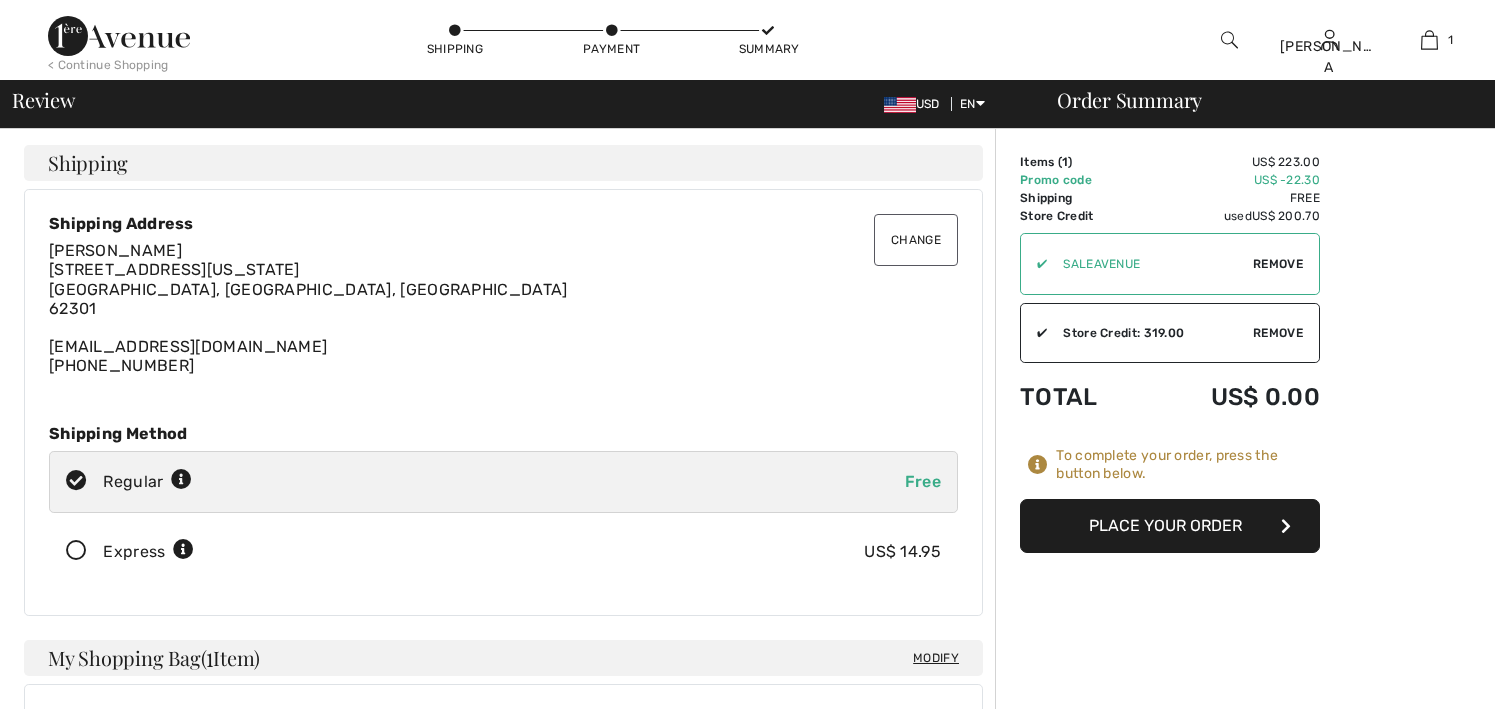 scroll, scrollTop: 0, scrollLeft: 0, axis: both 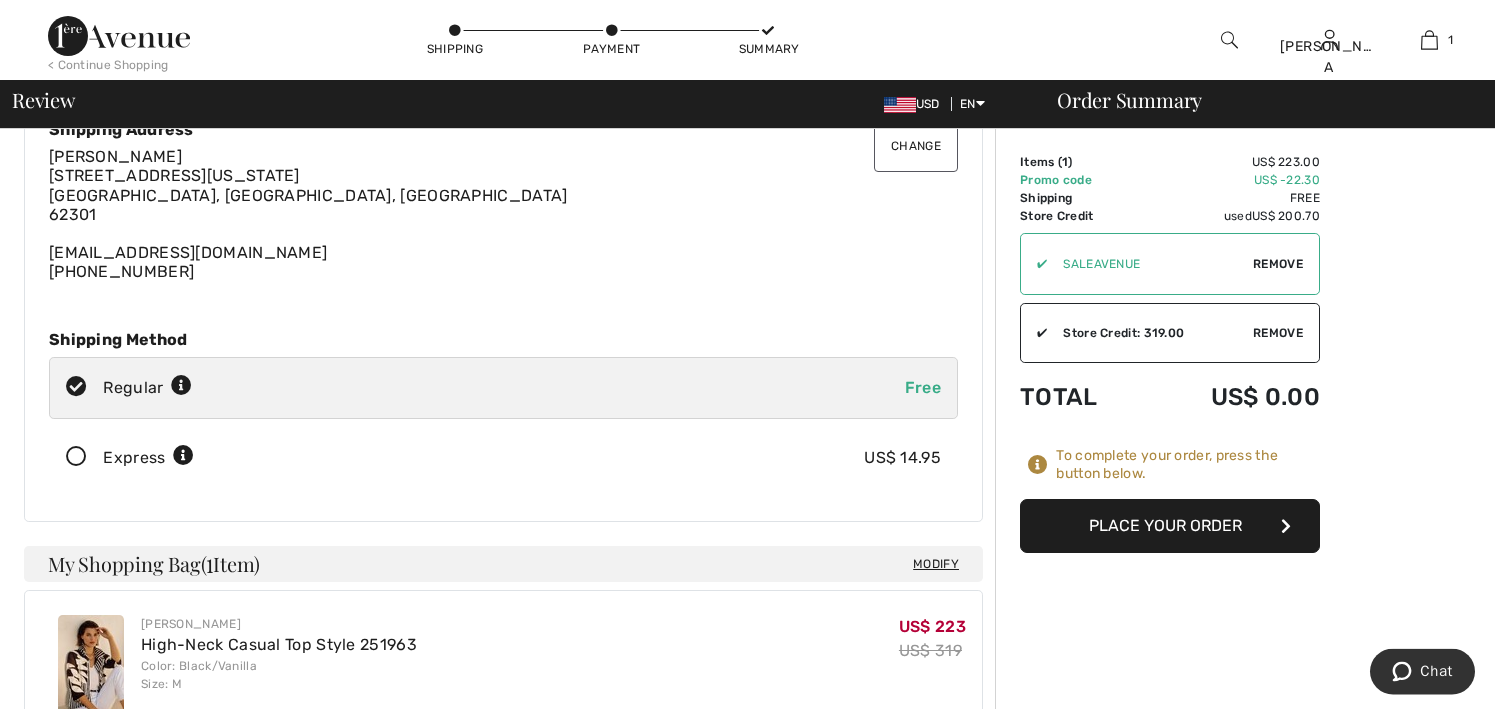 click on "Place Your Order" at bounding box center [1170, 526] 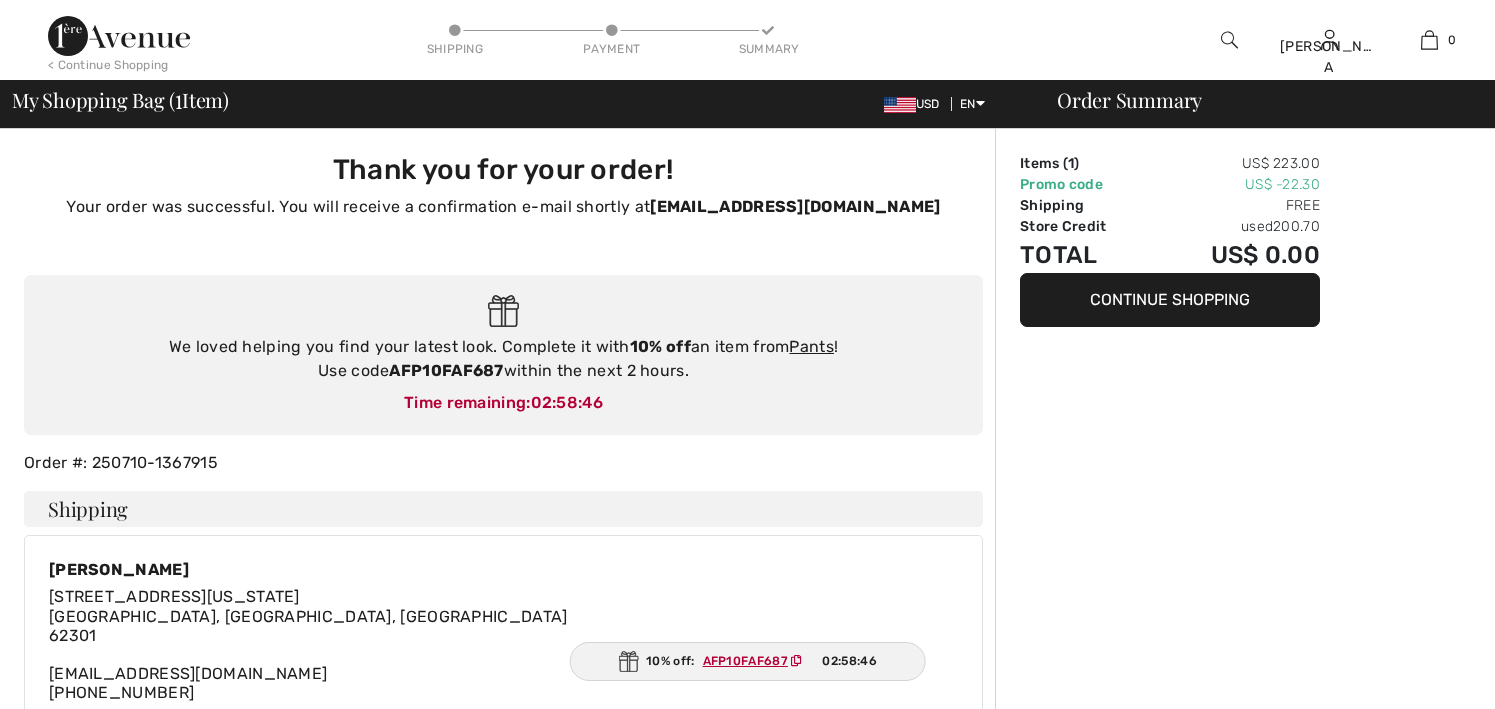 scroll, scrollTop: 0, scrollLeft: 0, axis: both 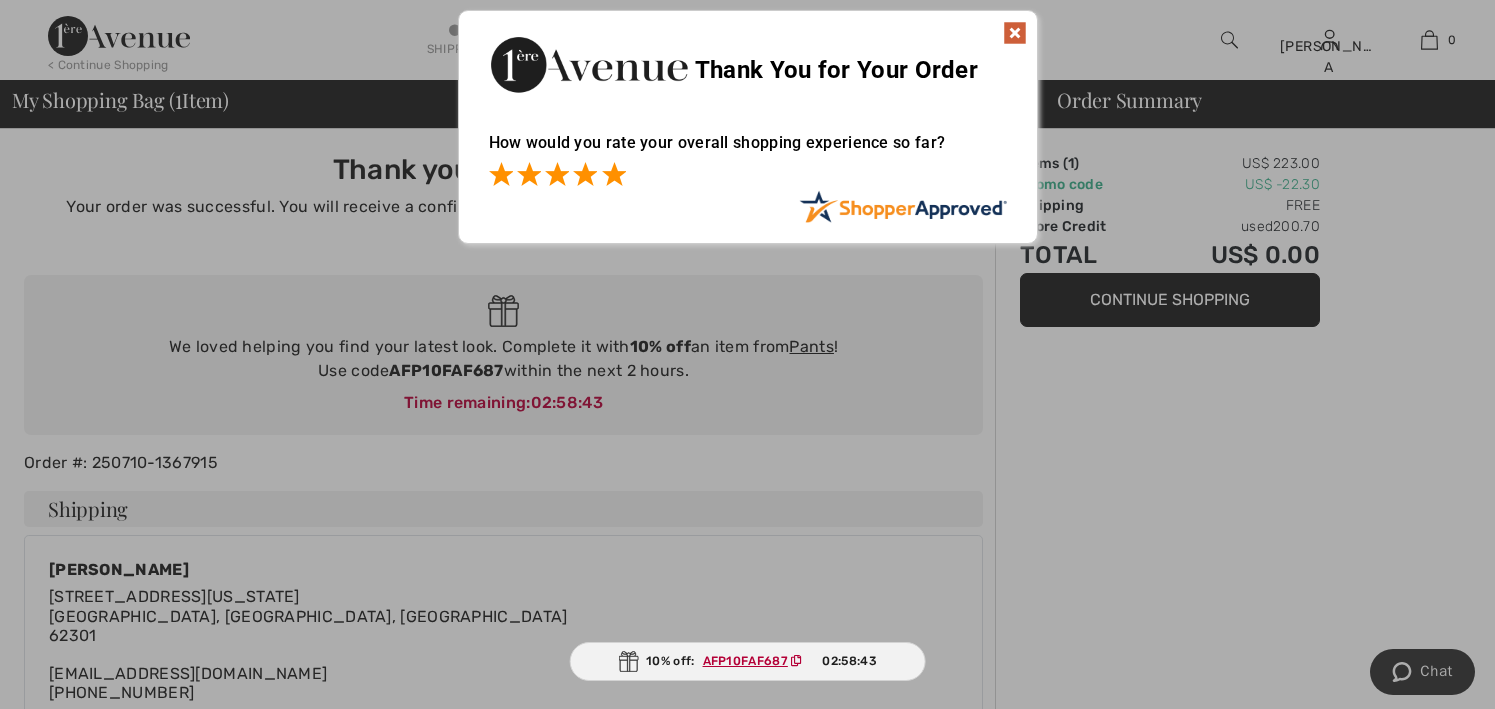 click at bounding box center (614, 174) 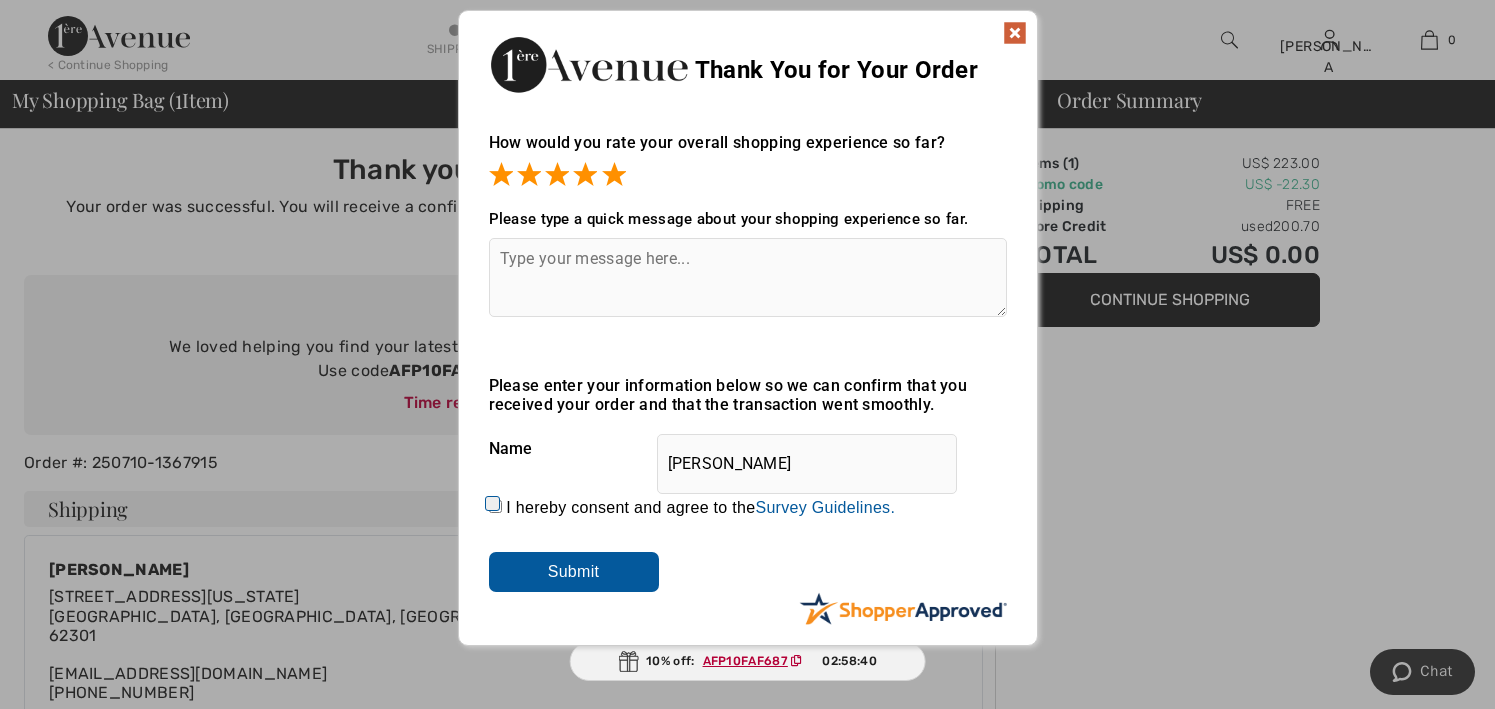 click on "I hereby consent and agree to the  By submitting a review, you grant permission to Shopper Approved to display and share your name, review, and any content submitted, in an effort to help future [DOMAIN_NAME] customers make better buying decisions. Personal information collected or provided in connection with your review is treated as set forth in our Privacy Policy located at  [URL][DOMAIN_NAME]  and is subject to [DOMAIN_NAME]’s Privacy Policy as well. We are not responsible for [DOMAIN_NAME]’s privacy practices and you should review [DOMAIN_NAME]’s website directly to determine their privacy practices. For any content submitted, you grant Shopper Approved a non-exclusive license to use, copy, modify, delete and/or distribute such content without compensation to you. You also represent and warrant that: You are an active paying customer of [DOMAIN_NAME]. You will not submit any content that is known to you to be false, inaccurate or misleading. Survey Guidelines." at bounding box center [495, 506] 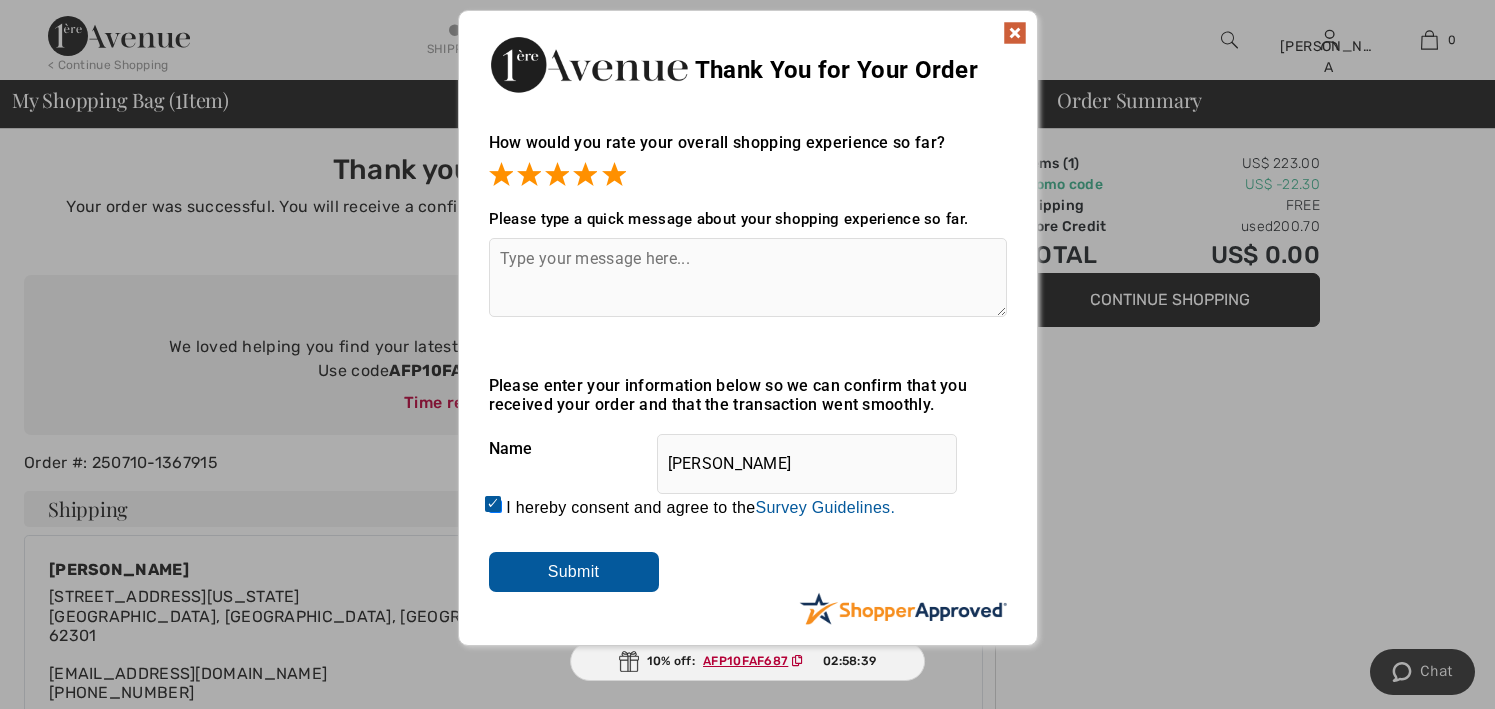 click on "Submit" at bounding box center [574, 572] 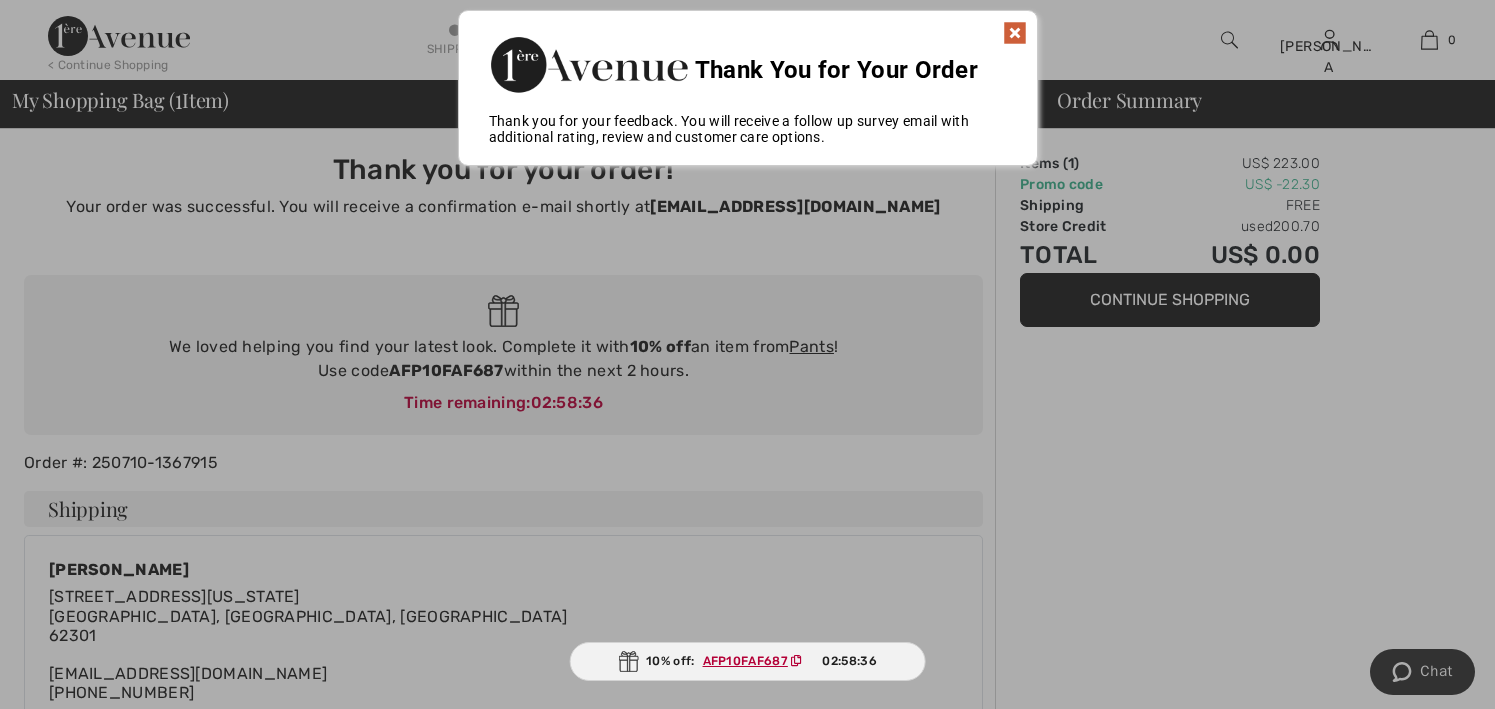 click at bounding box center [1015, 33] 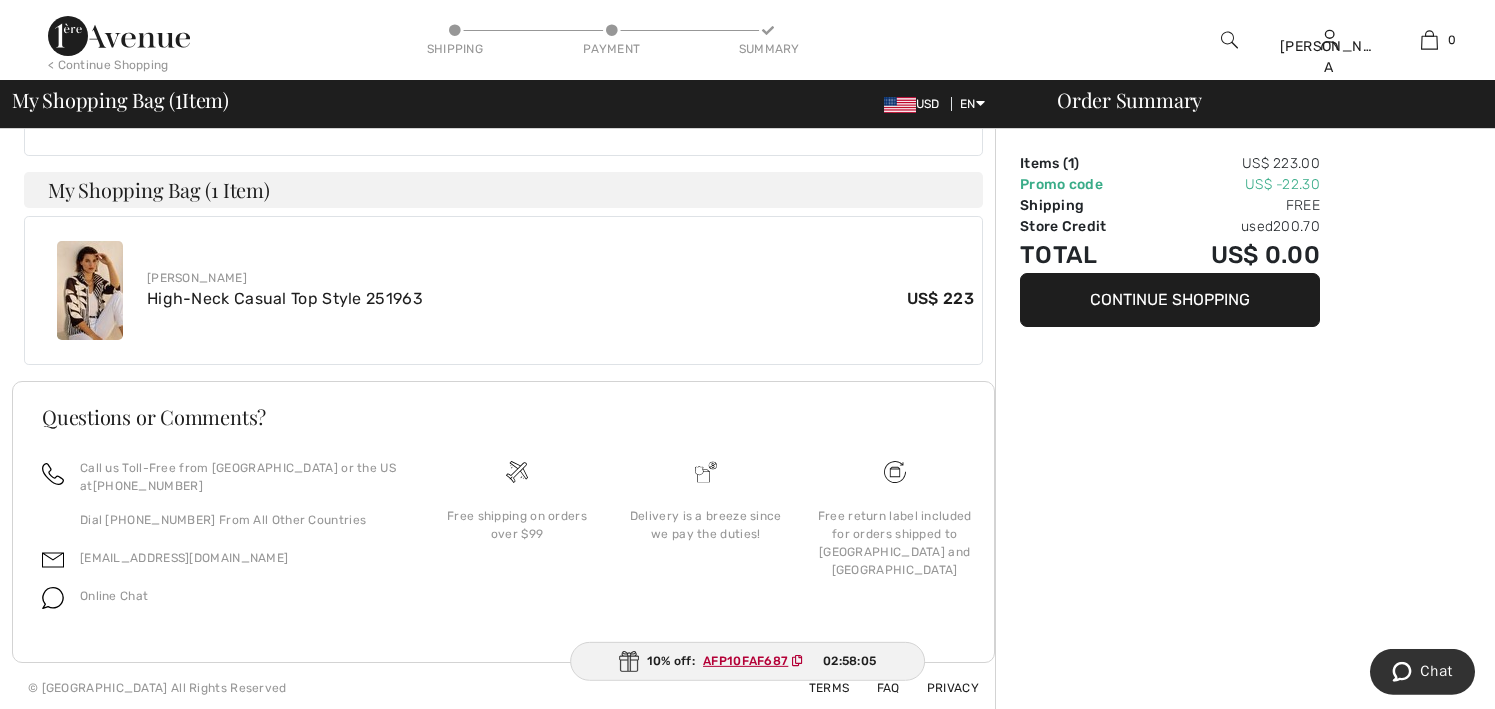 scroll, scrollTop: 643, scrollLeft: 0, axis: vertical 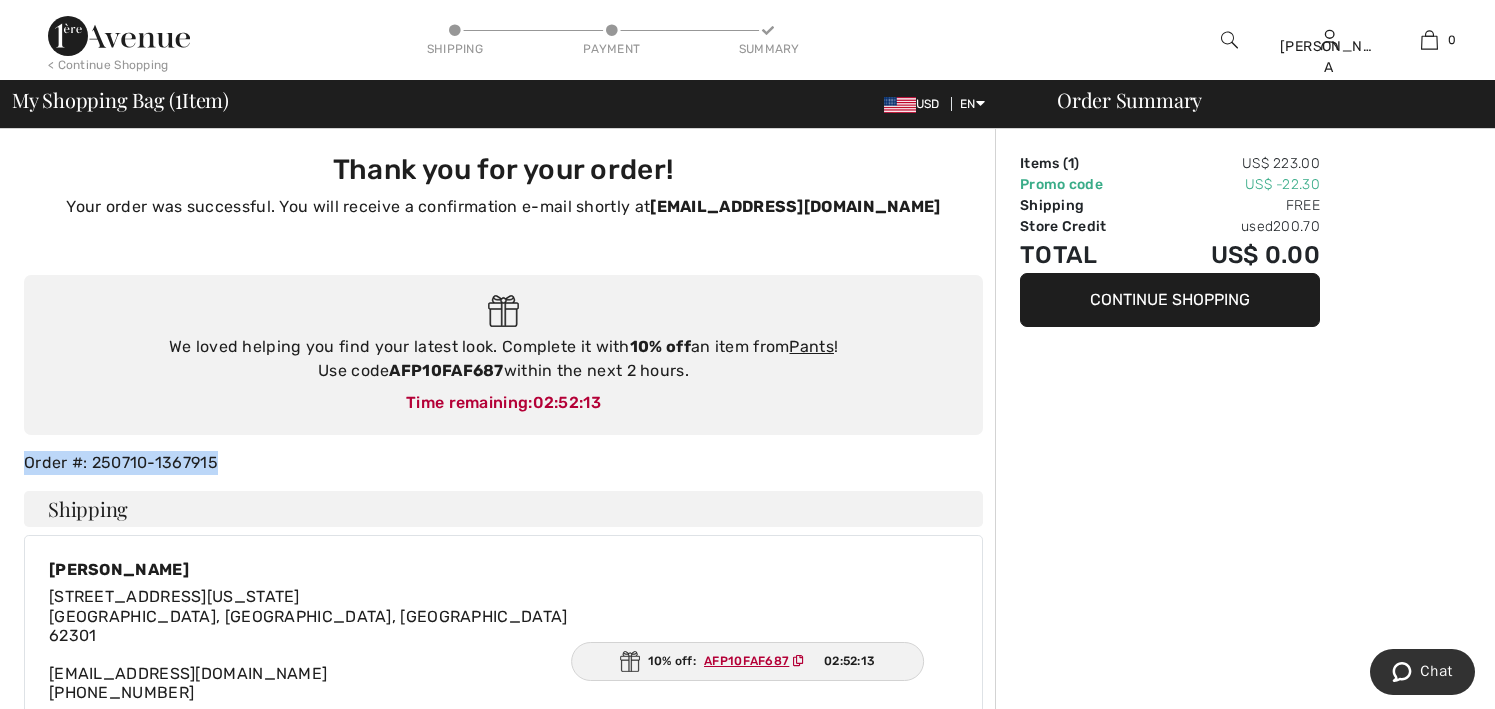 drag, startPoint x: 24, startPoint y: 460, endPoint x: 256, endPoint y: 474, distance: 232.42203 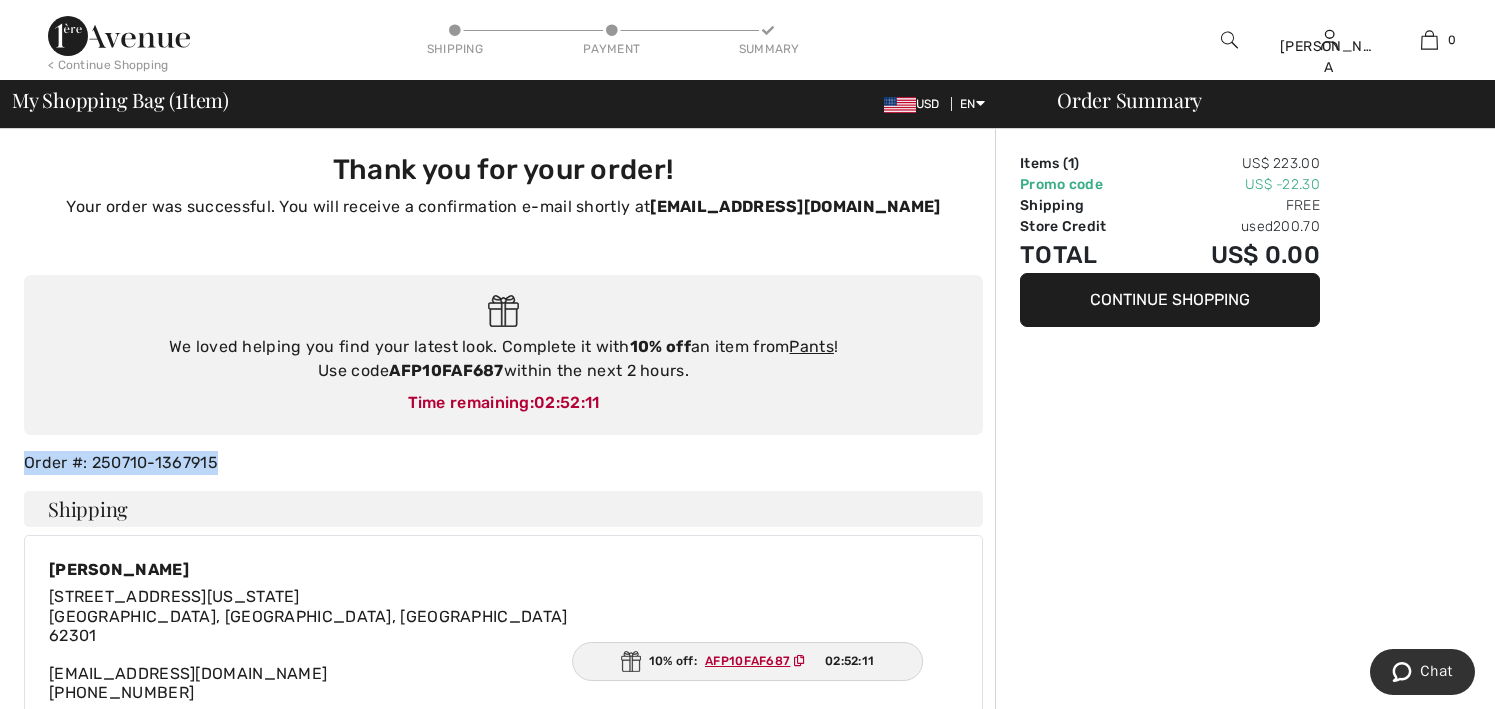 copy on "Order #: 250710-1367915" 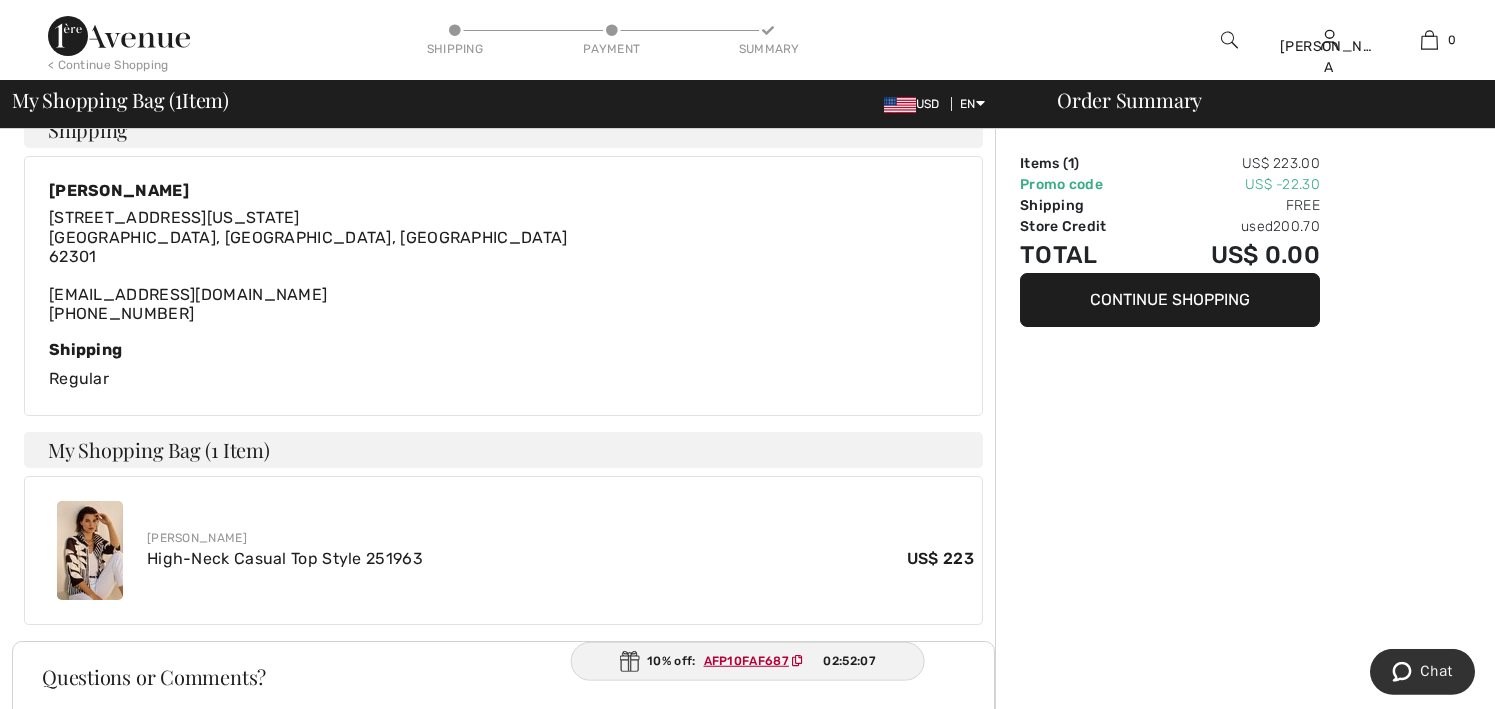 scroll, scrollTop: 0, scrollLeft: 0, axis: both 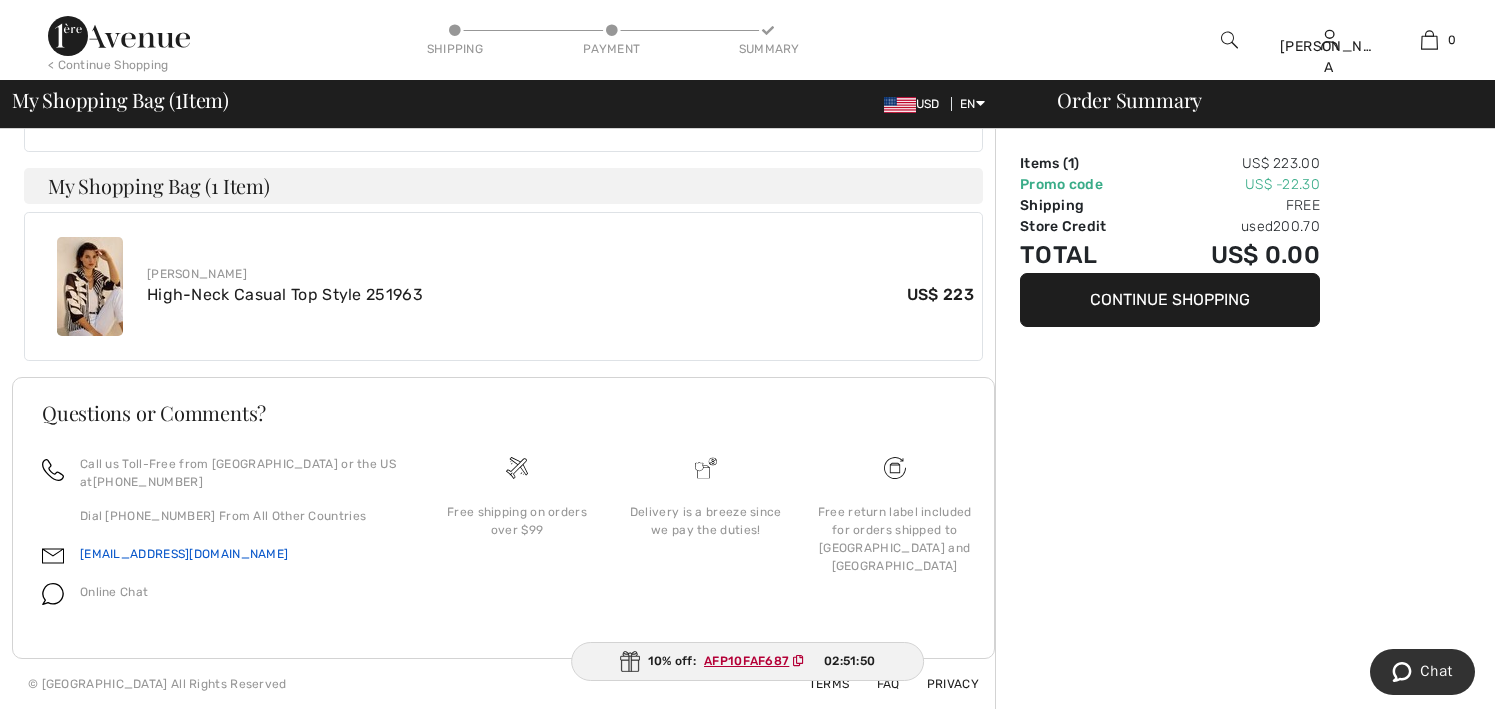 click on "[EMAIL_ADDRESS][DOMAIN_NAME]" at bounding box center [184, 554] 